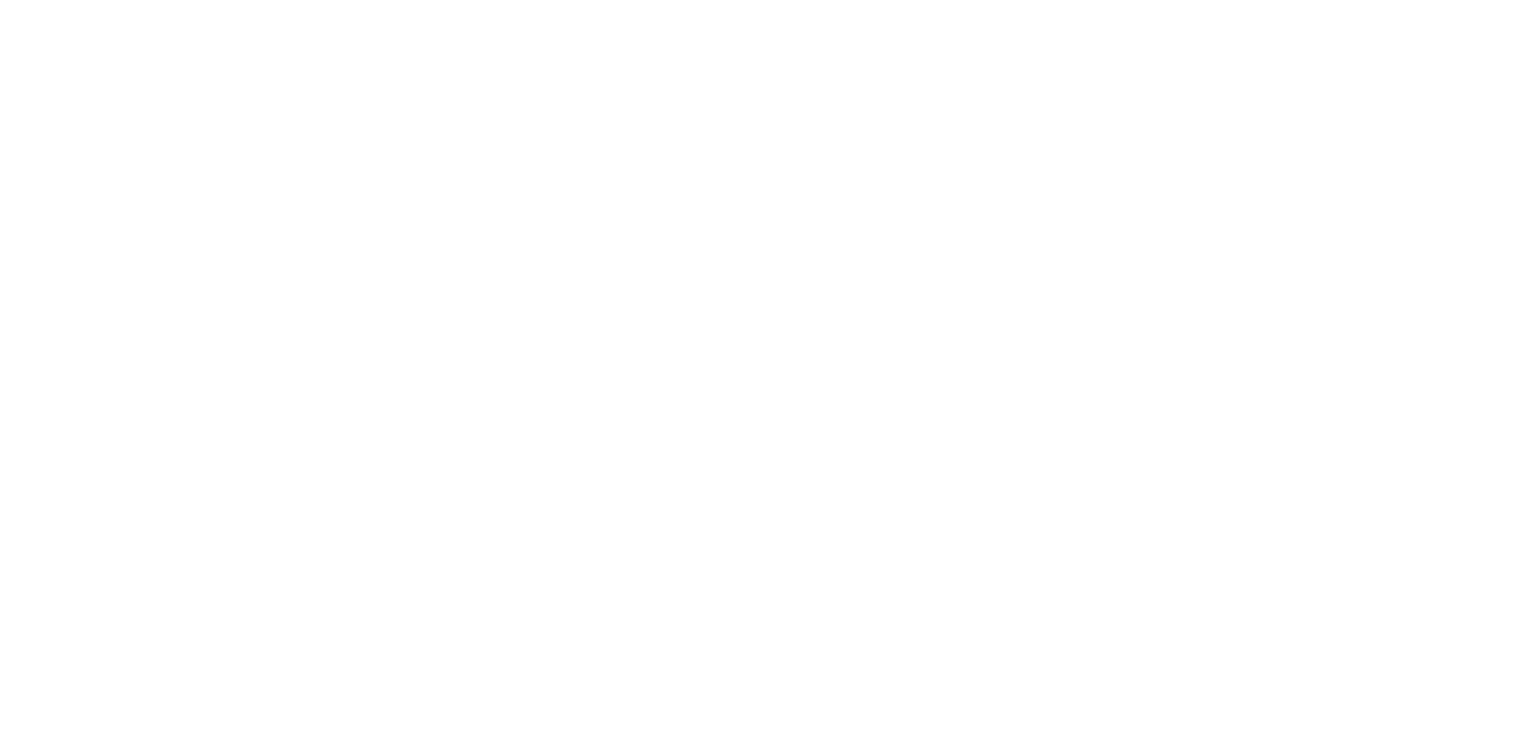 scroll, scrollTop: 0, scrollLeft: 0, axis: both 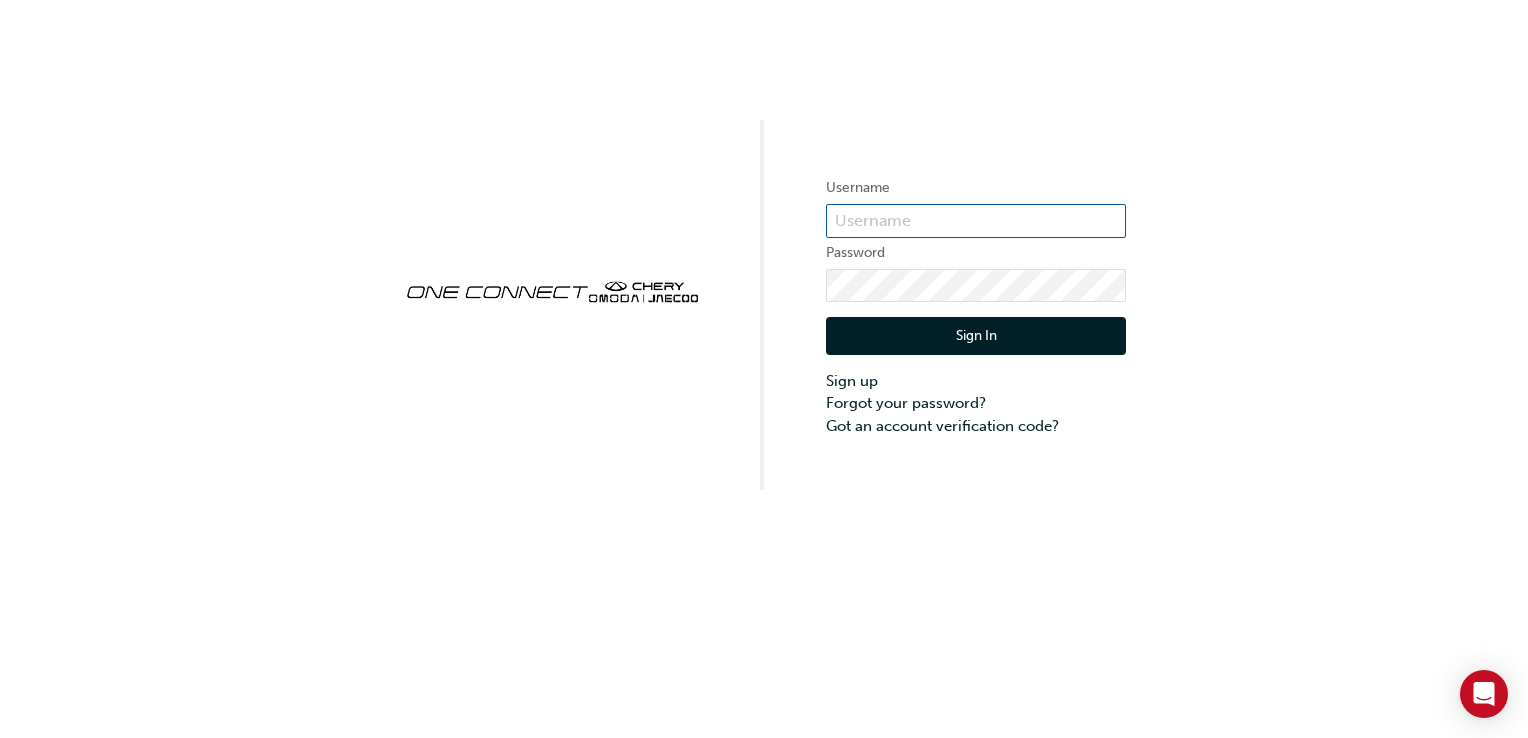 type on "CHAU2003" 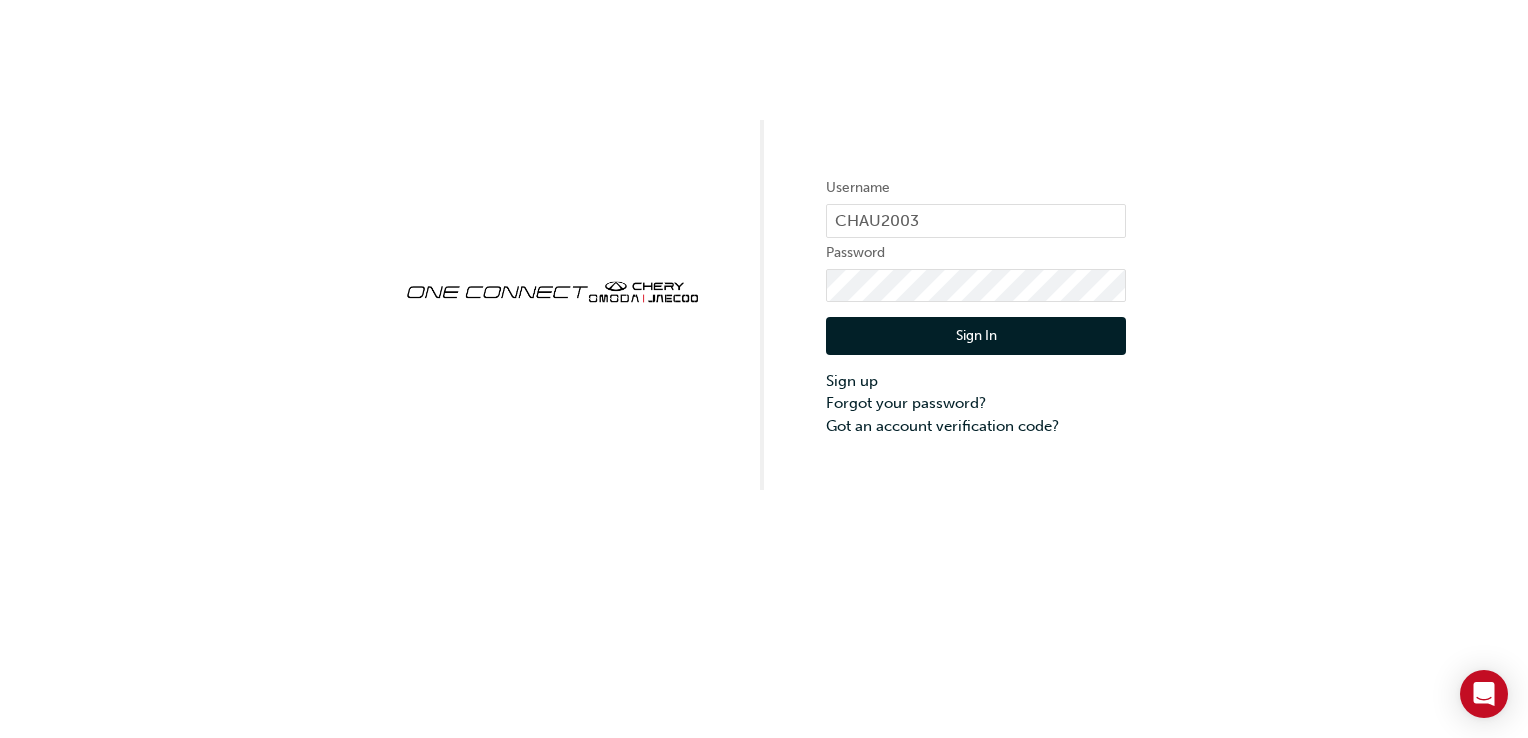 click on "Sign In" at bounding box center (976, 336) 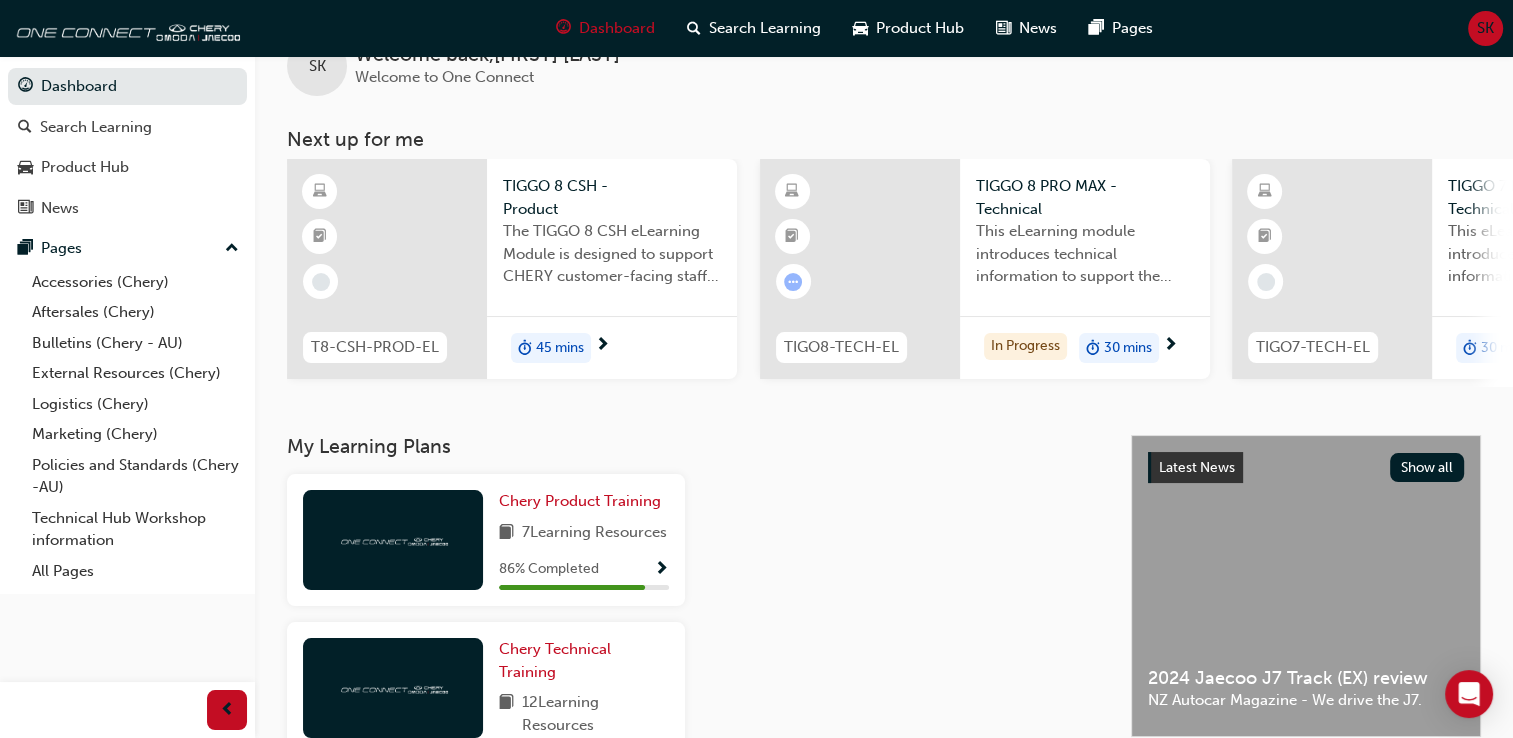 scroll, scrollTop: 50, scrollLeft: 0, axis: vertical 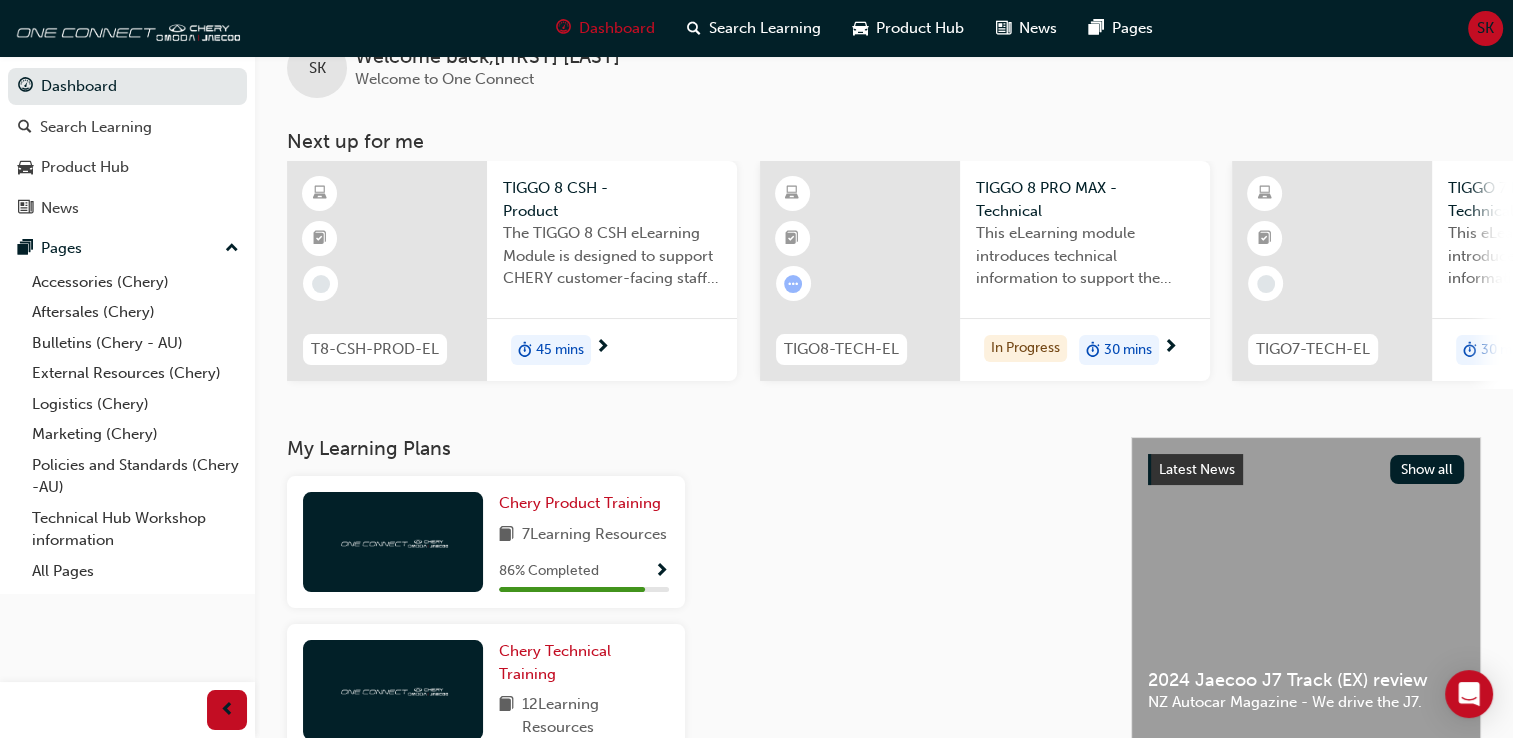 drag, startPoint x: 1244, startPoint y: 397, endPoint x: 1332, endPoint y: 389, distance: 88.362885 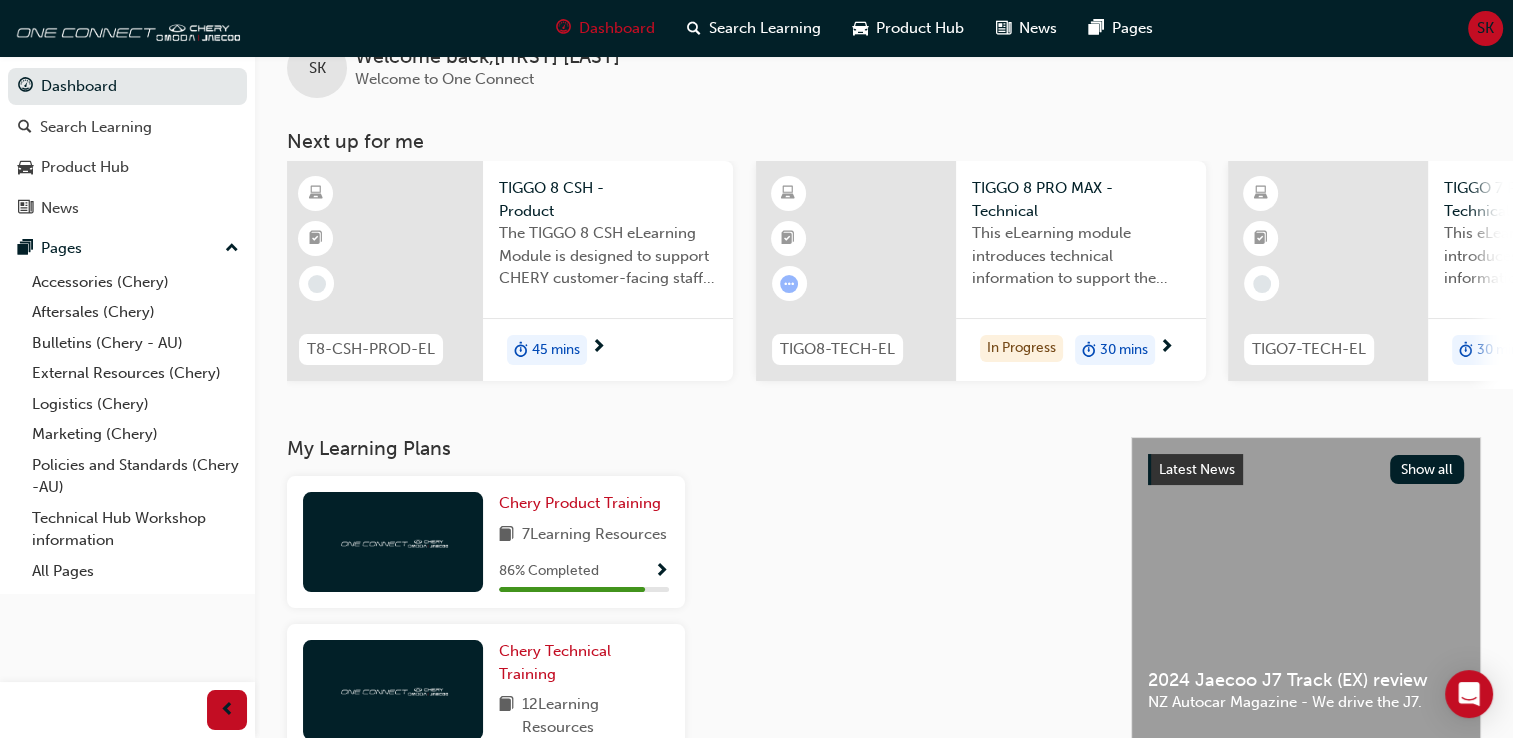 scroll, scrollTop: 0, scrollLeft: 0, axis: both 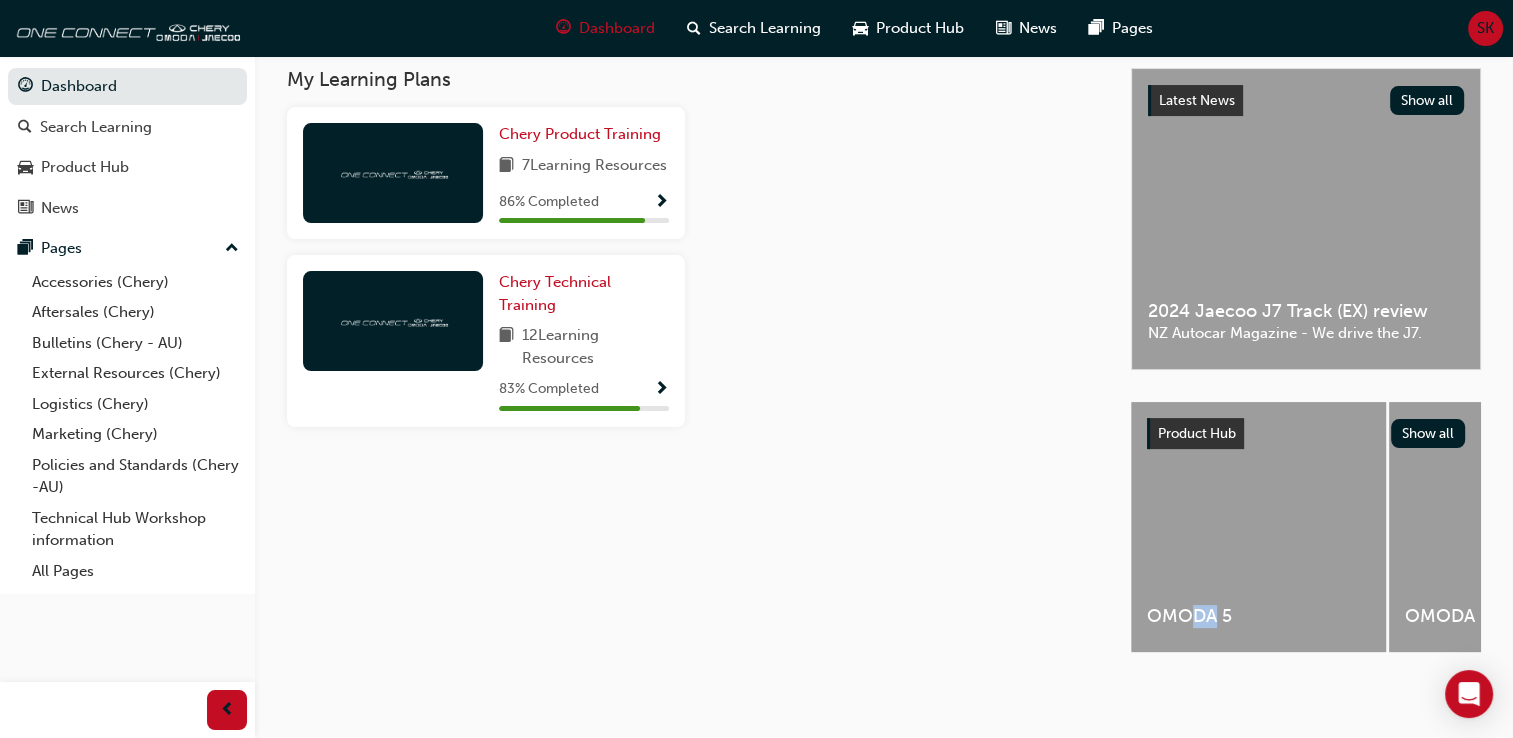 drag, startPoint x: 1197, startPoint y: 657, endPoint x: 1218, endPoint y: 654, distance: 21.213203 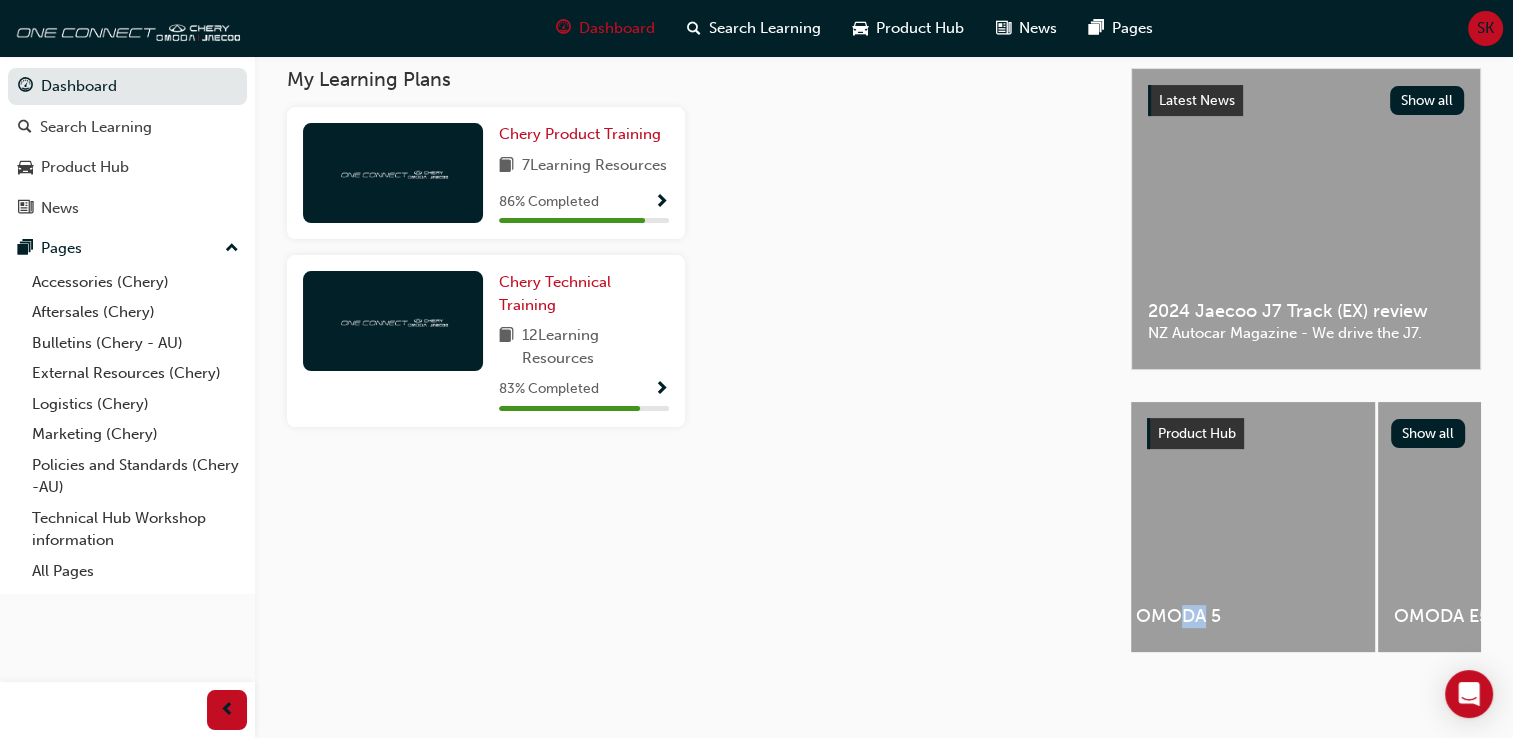 scroll, scrollTop: 0, scrollLeft: 0, axis: both 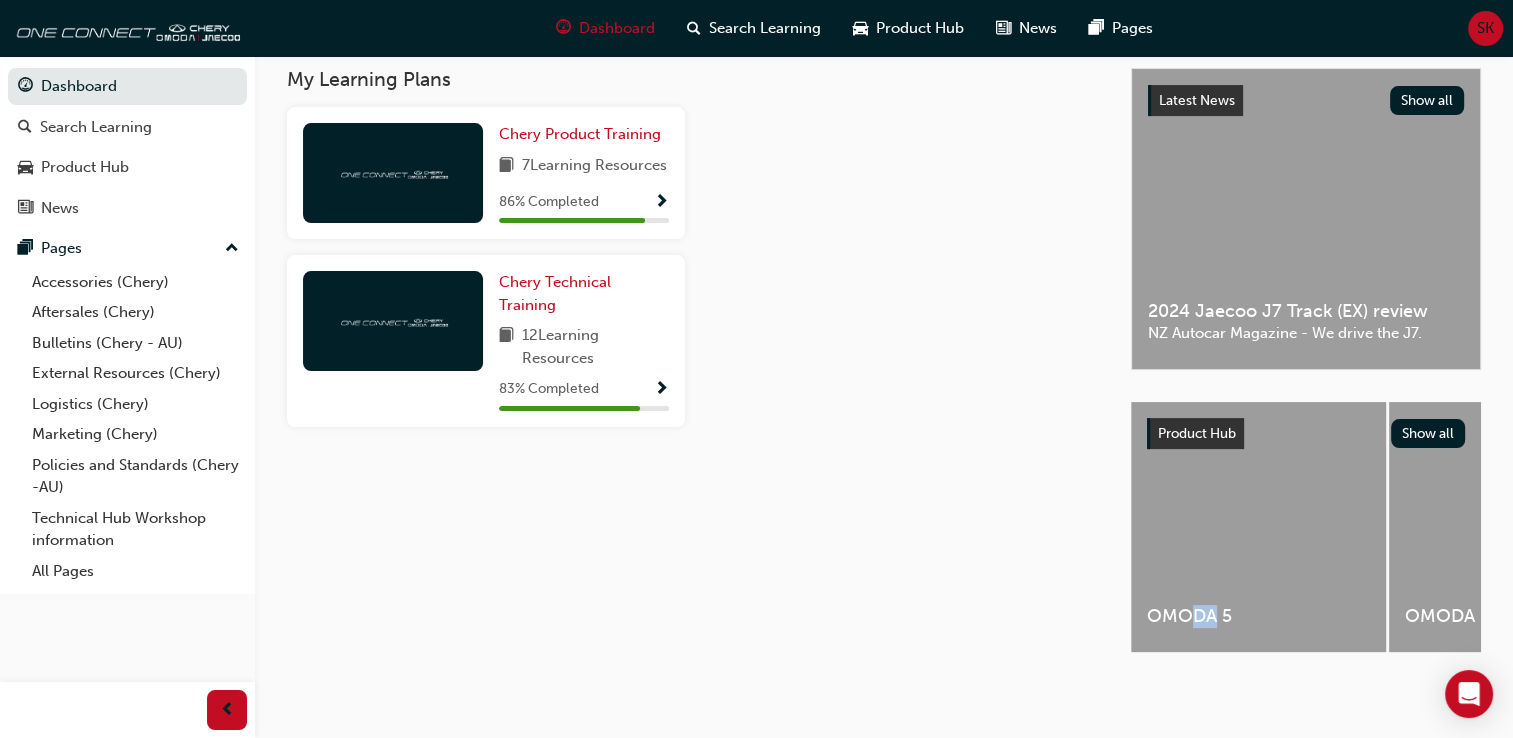 click on "OMODA 5" at bounding box center (1258, 527) 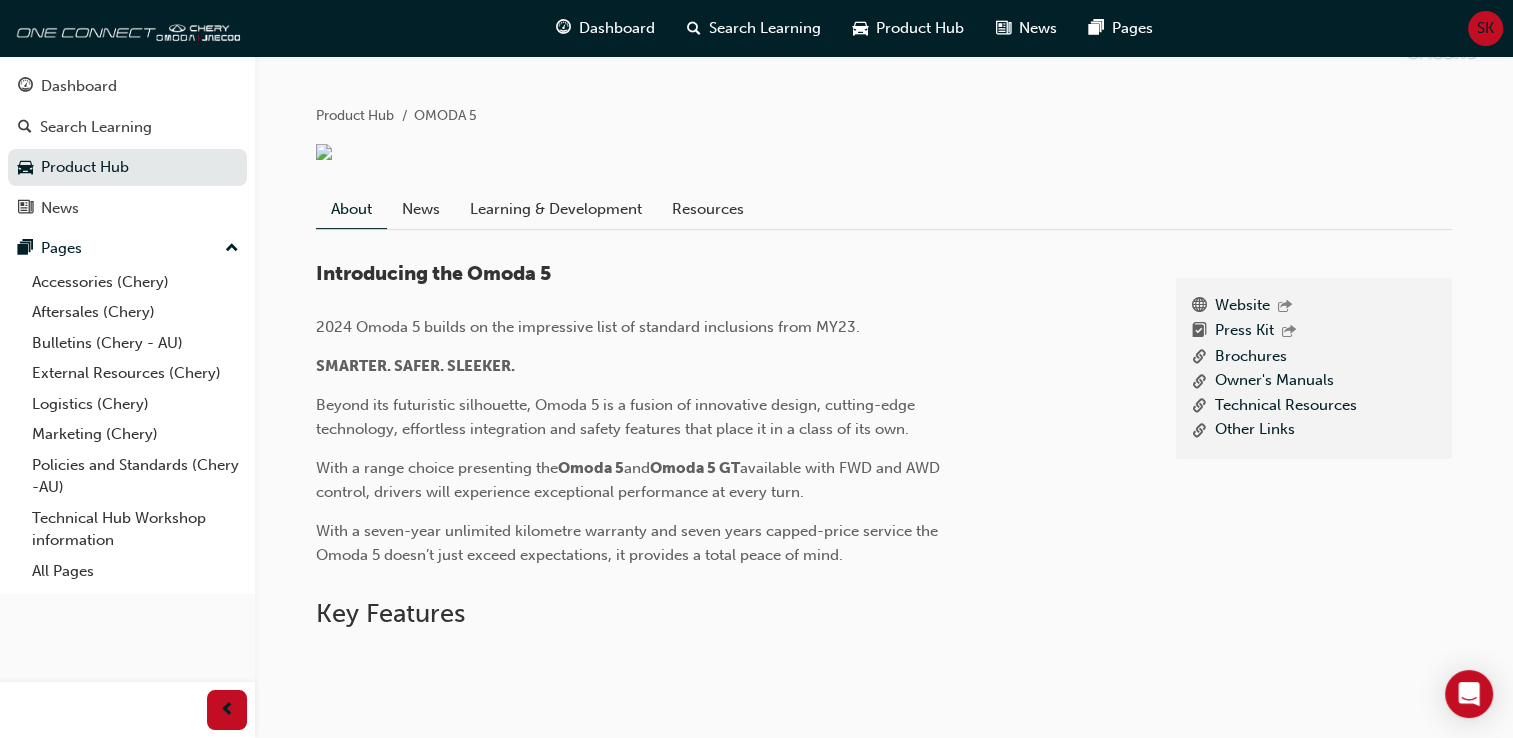 scroll, scrollTop: 395, scrollLeft: 0, axis: vertical 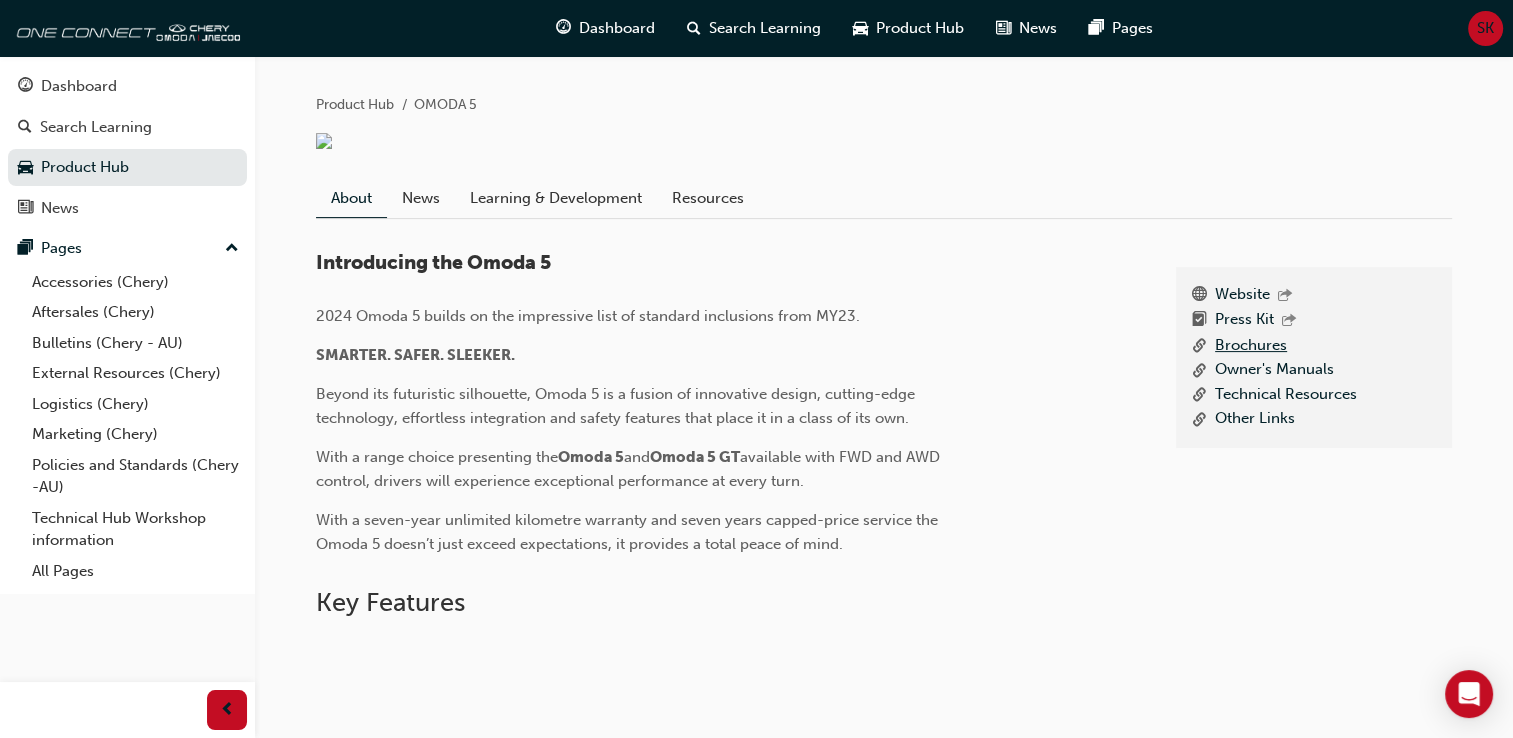 click on "Brochures" at bounding box center [1251, 346] 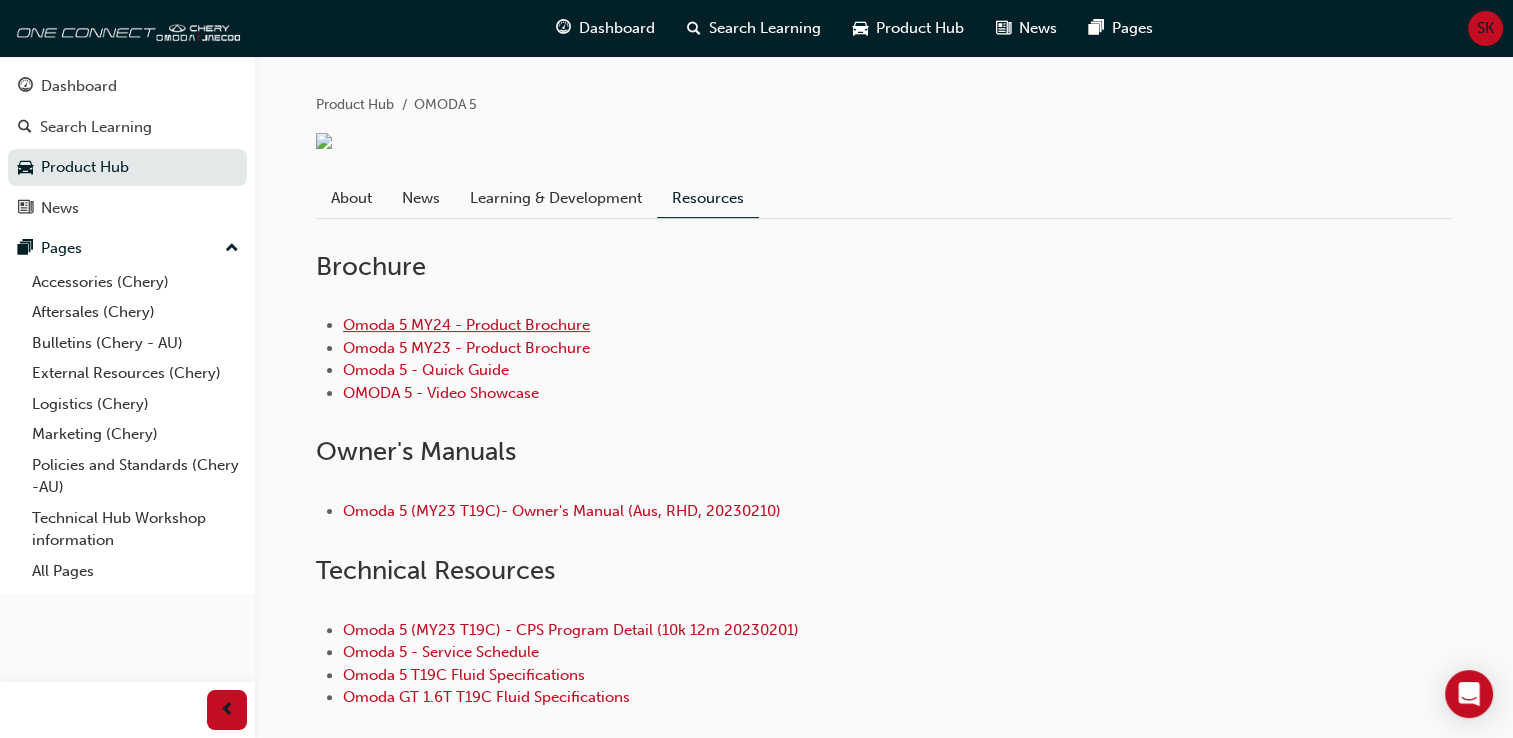 click on "Omoda 5 MY24 - Product Brochure" at bounding box center [466, 325] 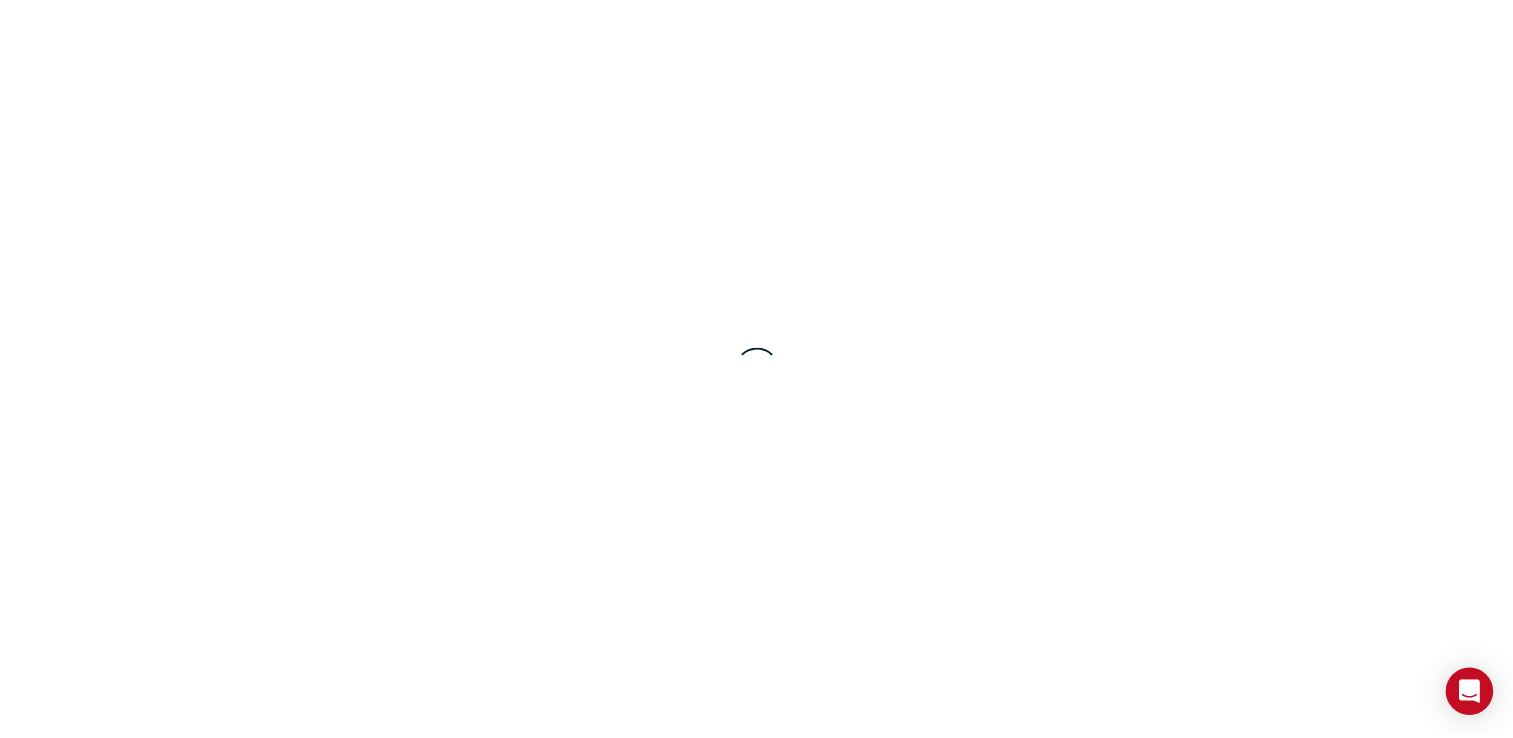 scroll, scrollTop: 0, scrollLeft: 0, axis: both 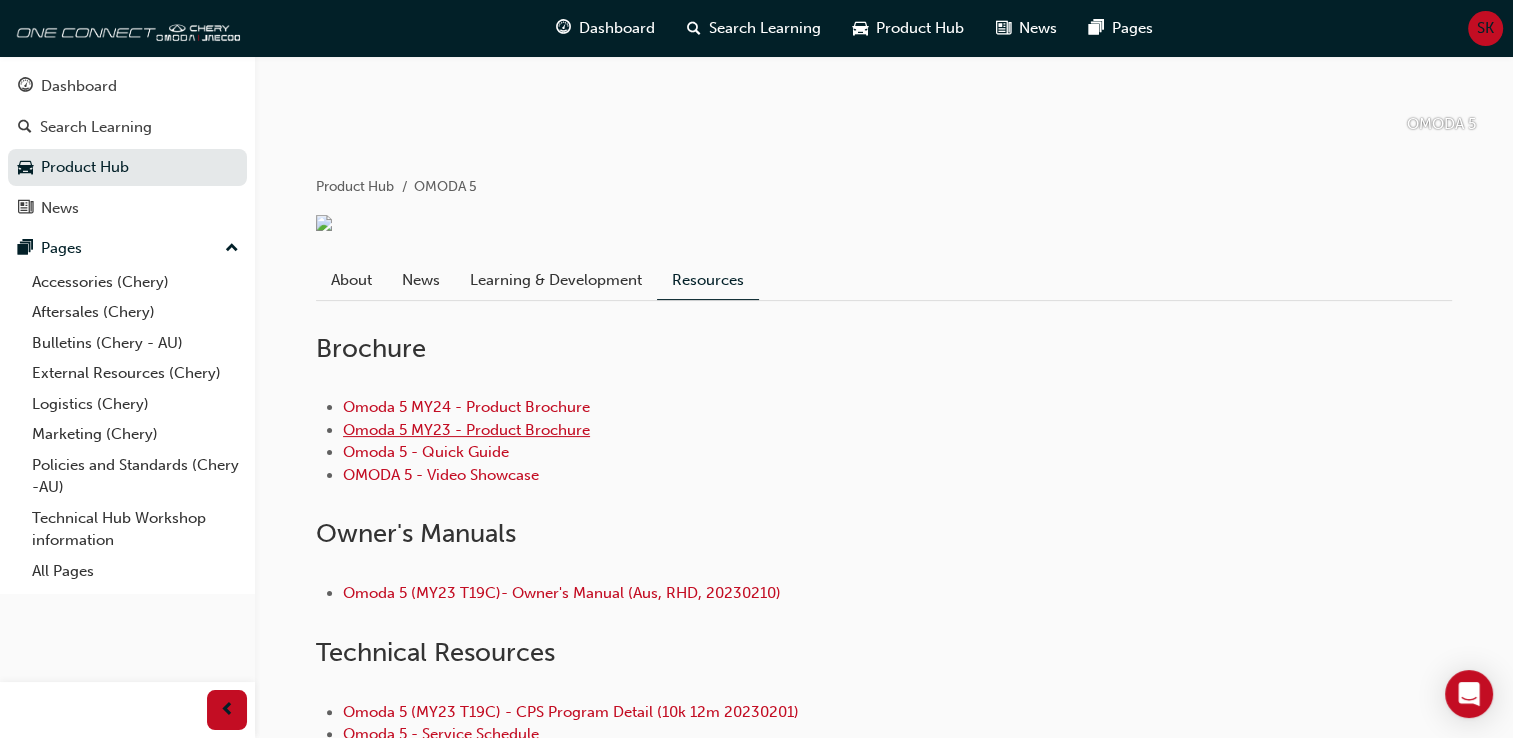 click on "Omoda 5 MY23 - Product Brochure" at bounding box center (466, 430) 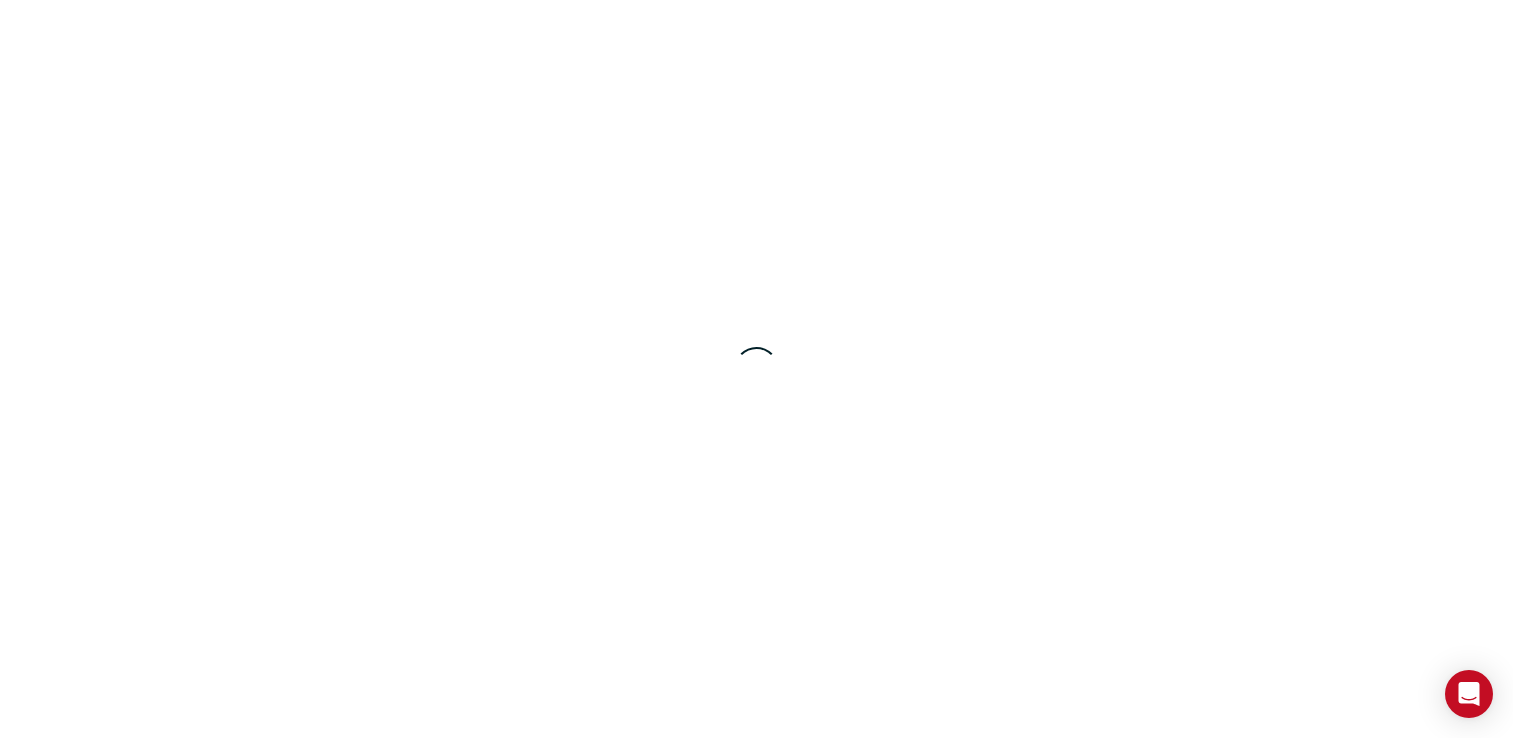 scroll, scrollTop: 0, scrollLeft: 0, axis: both 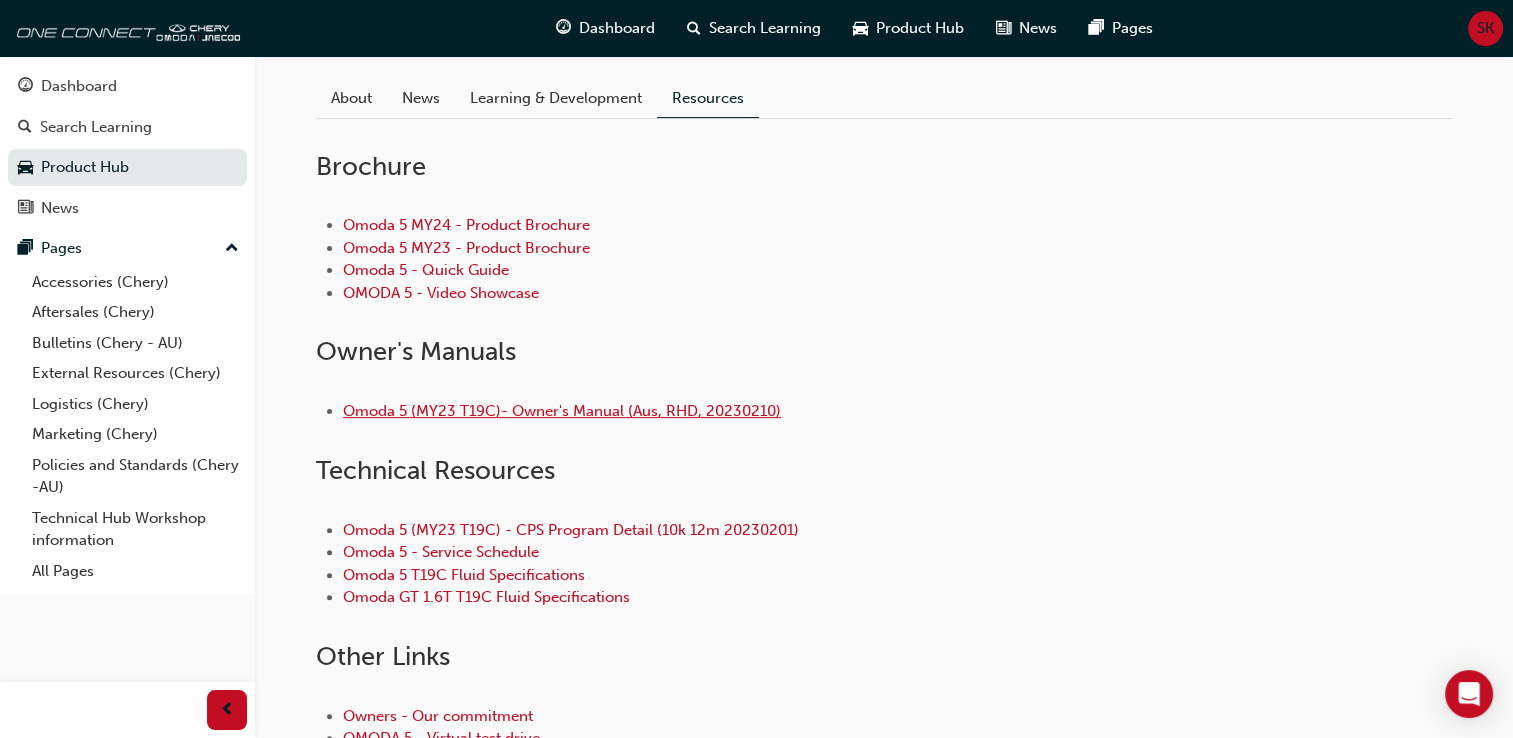 click on "Omoda 5 (MY23 T19C)- Owner's Manual (Aus, RHD, 20230210)" at bounding box center [562, 411] 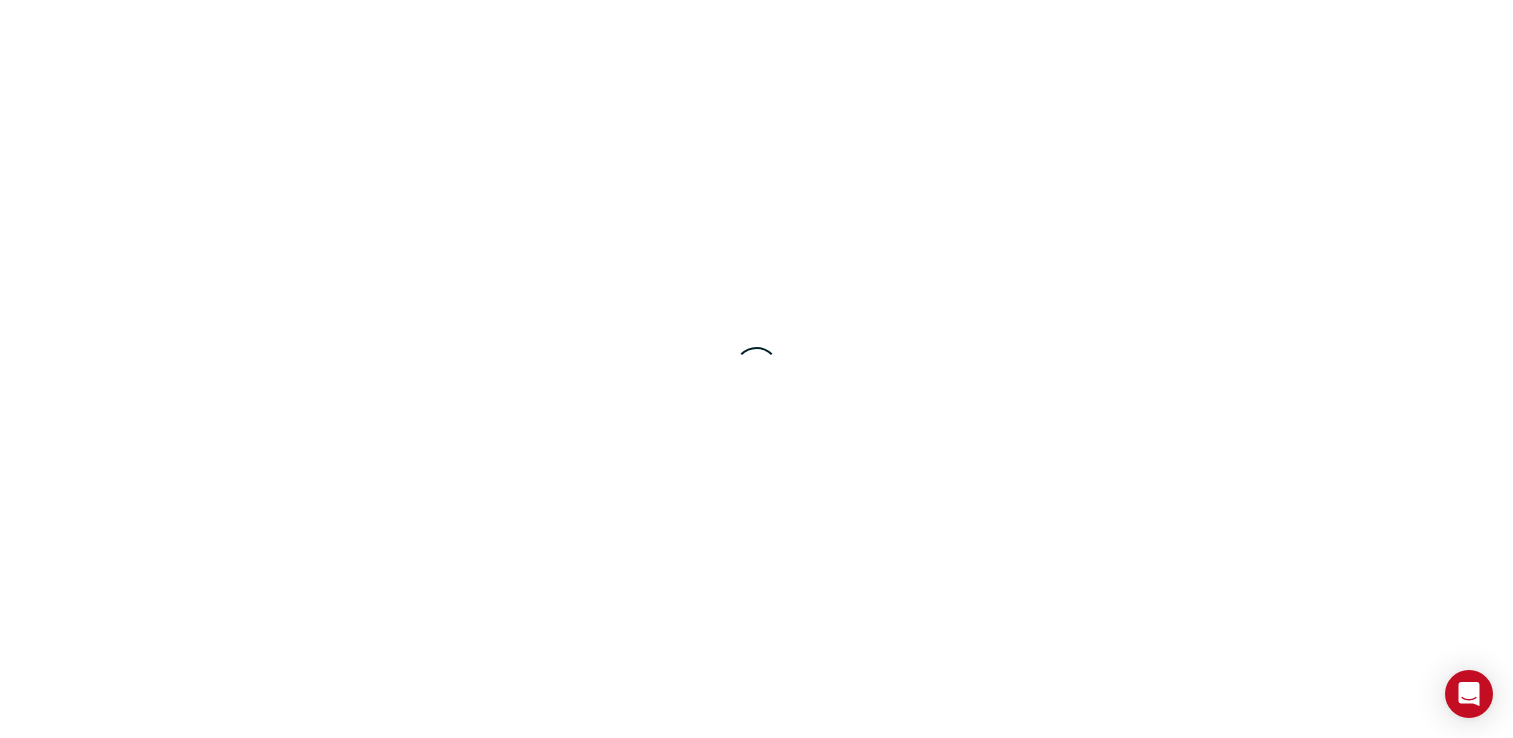 scroll, scrollTop: 0, scrollLeft: 0, axis: both 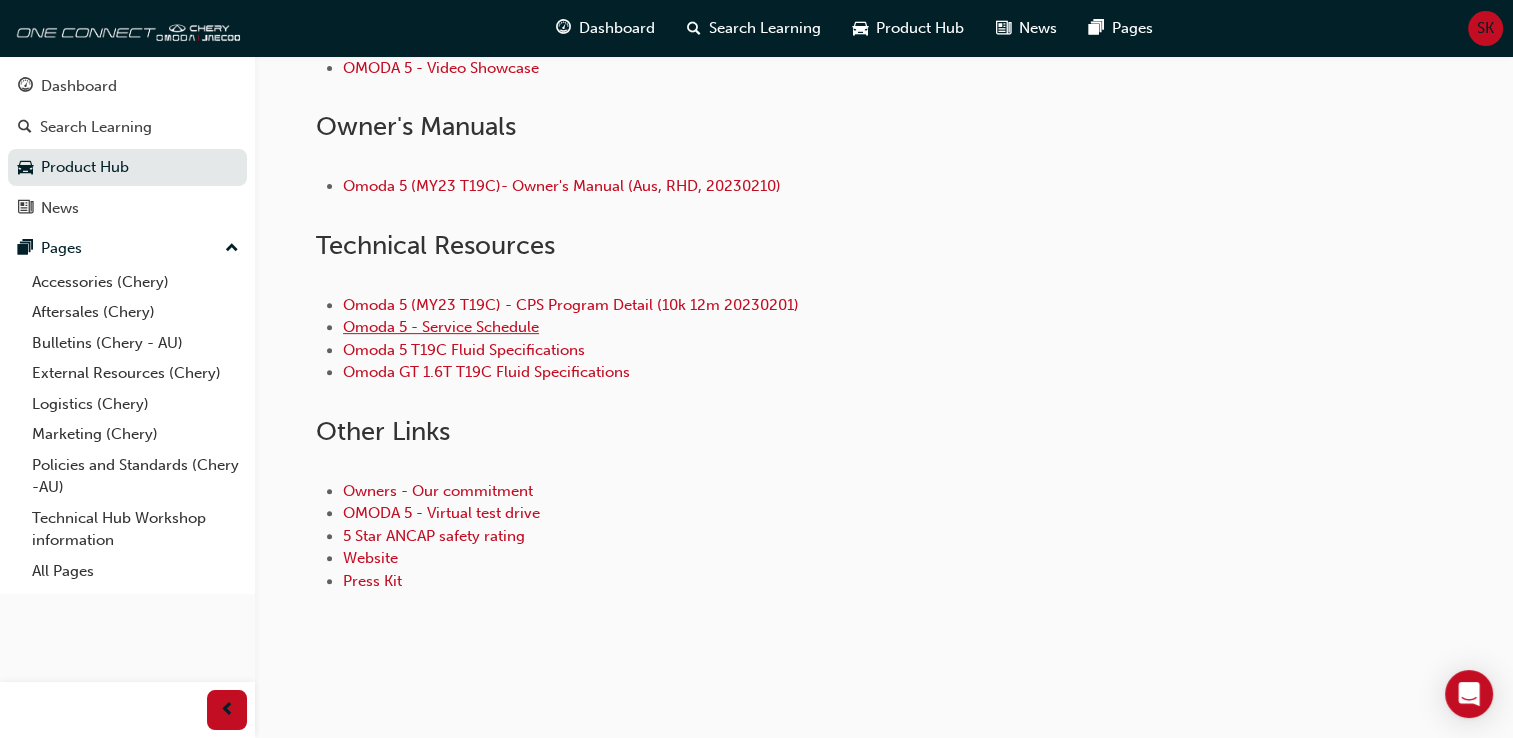 click on "Omoda 5 - Service Schedule" at bounding box center (441, 327) 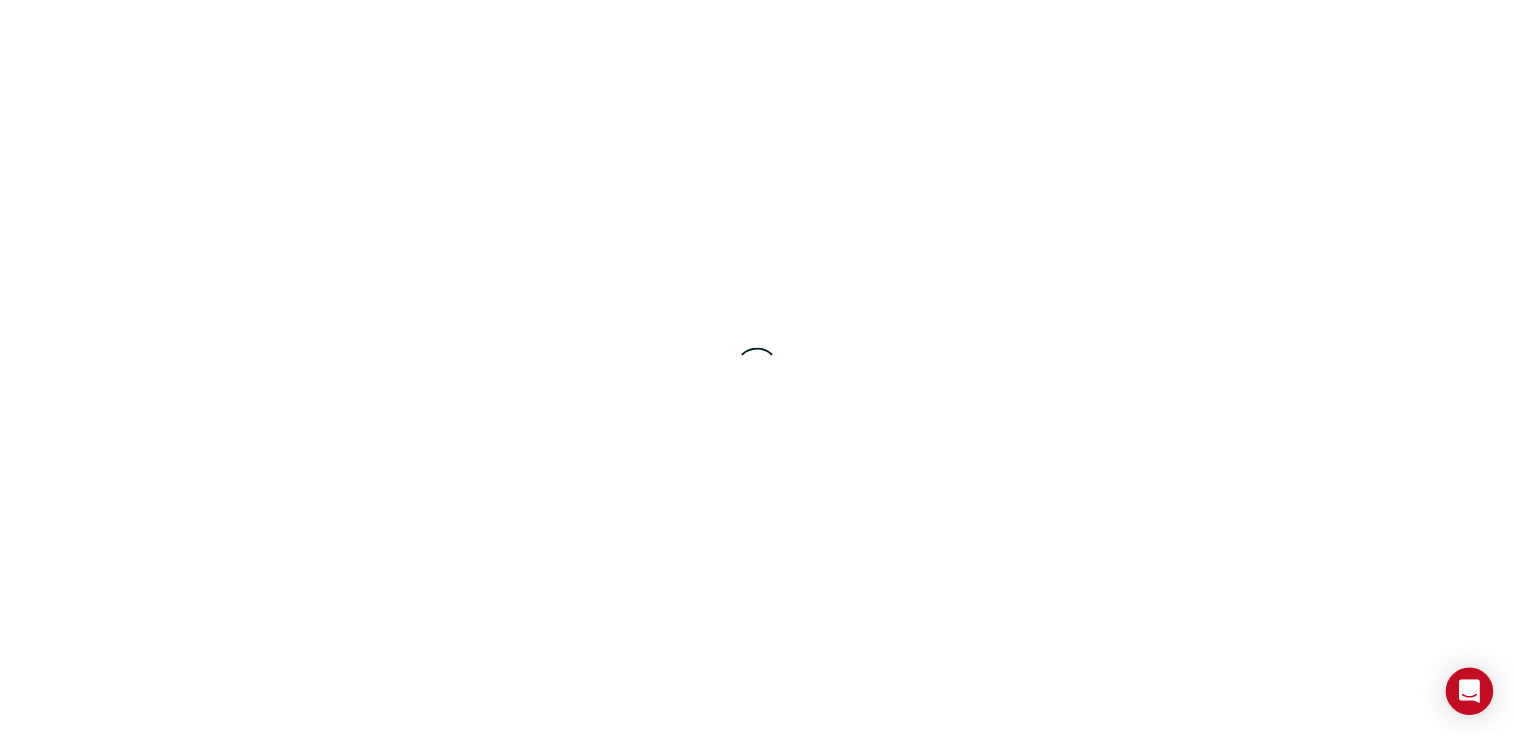 scroll, scrollTop: 0, scrollLeft: 0, axis: both 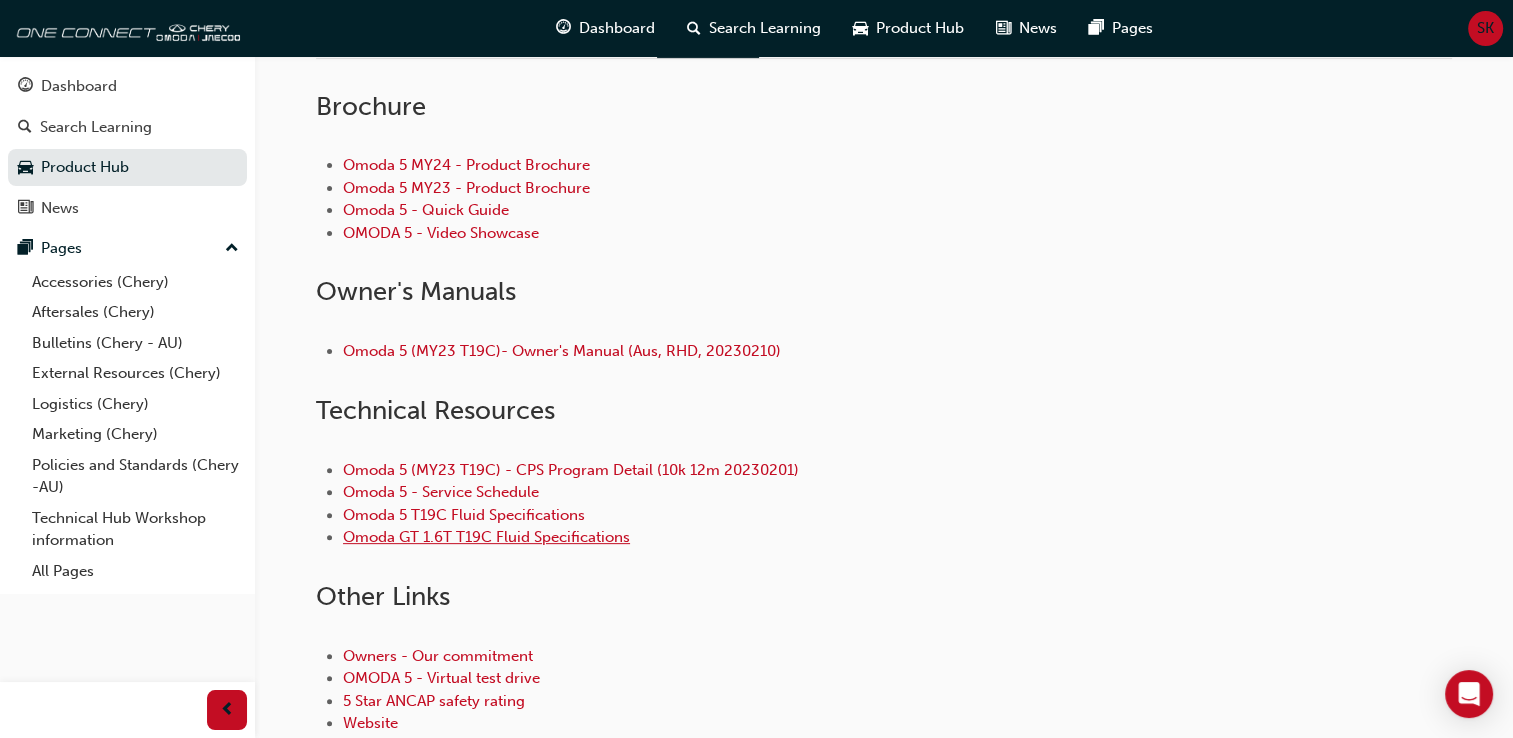 click on "Omoda GT 1.6T T19C Fluid Specifications" at bounding box center (486, 537) 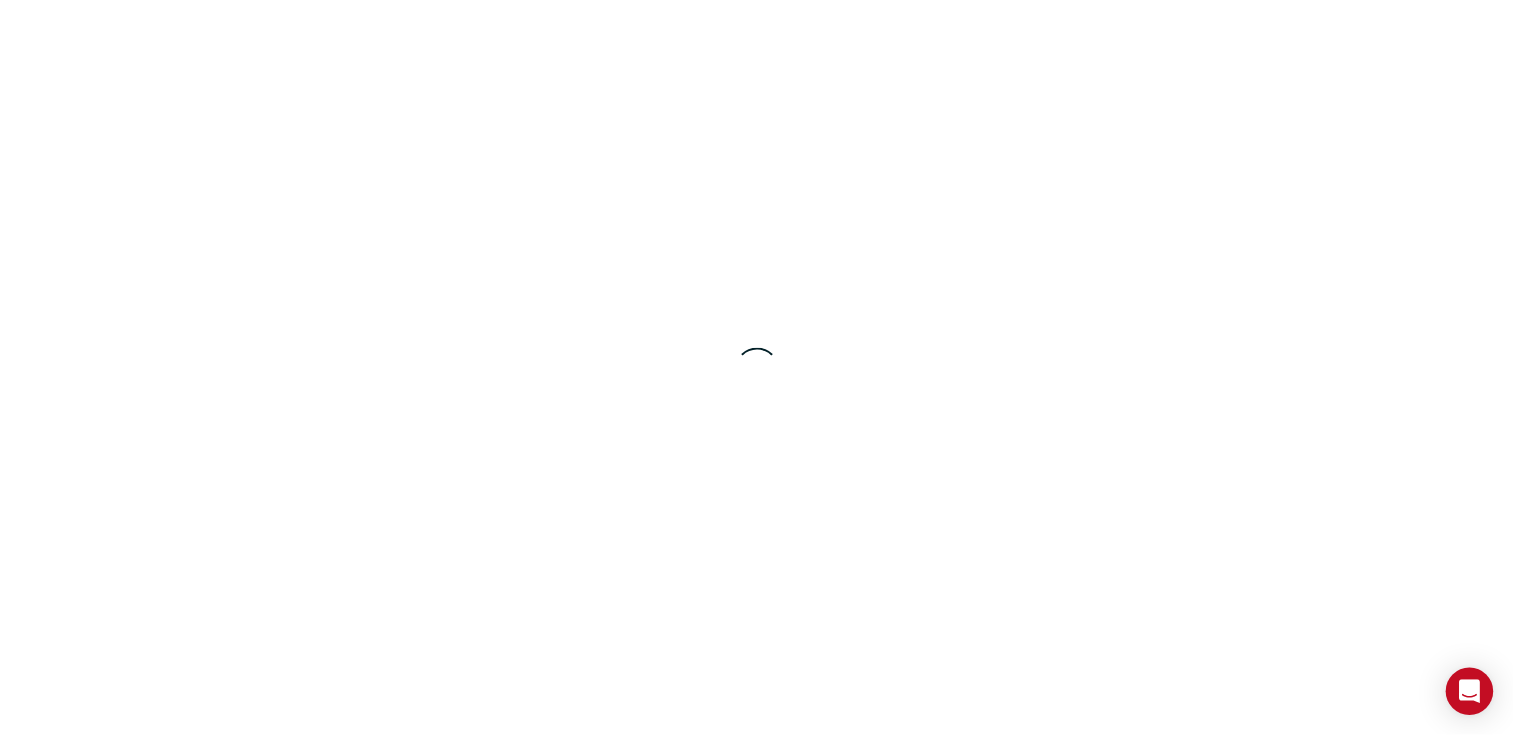 scroll, scrollTop: 0, scrollLeft: 0, axis: both 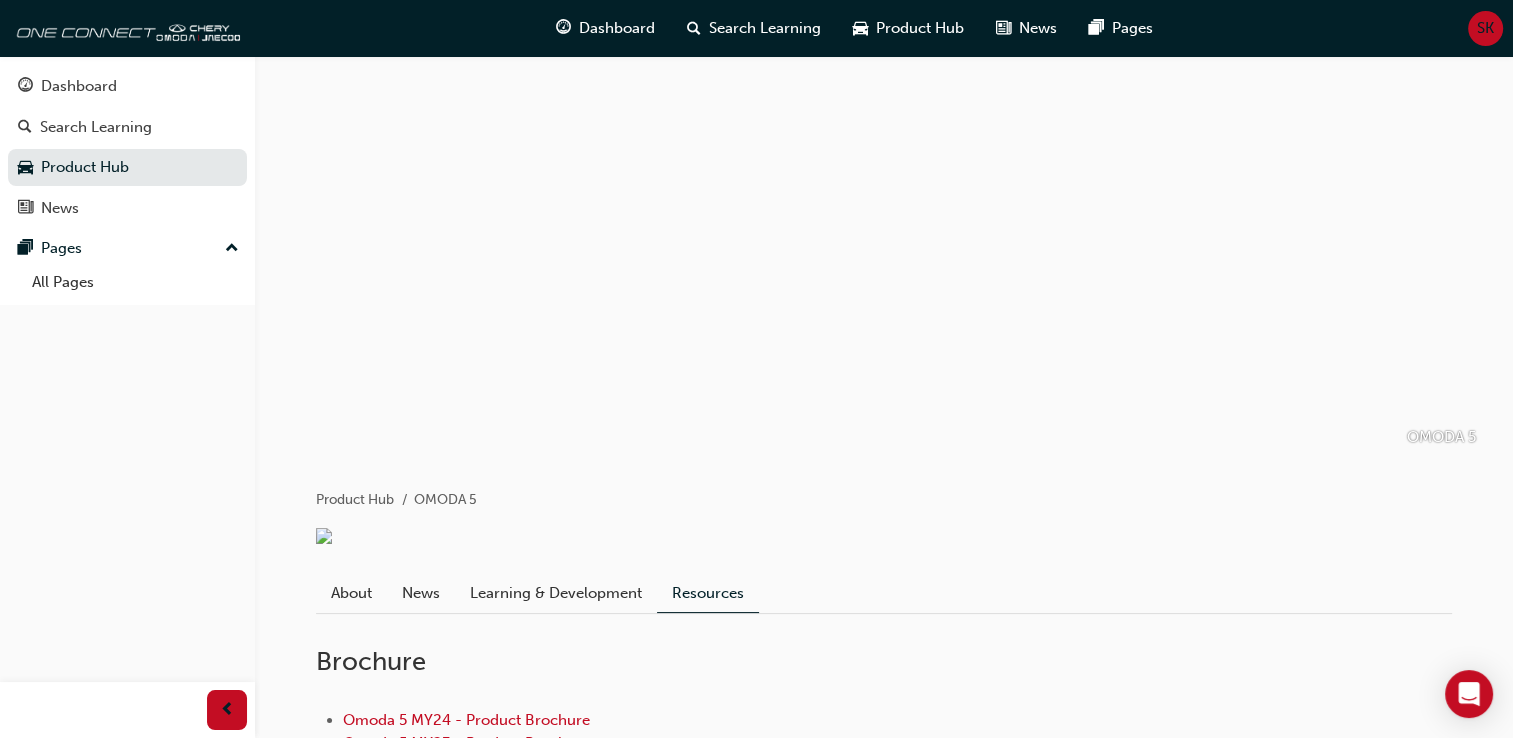 click at bounding box center (884, 256) 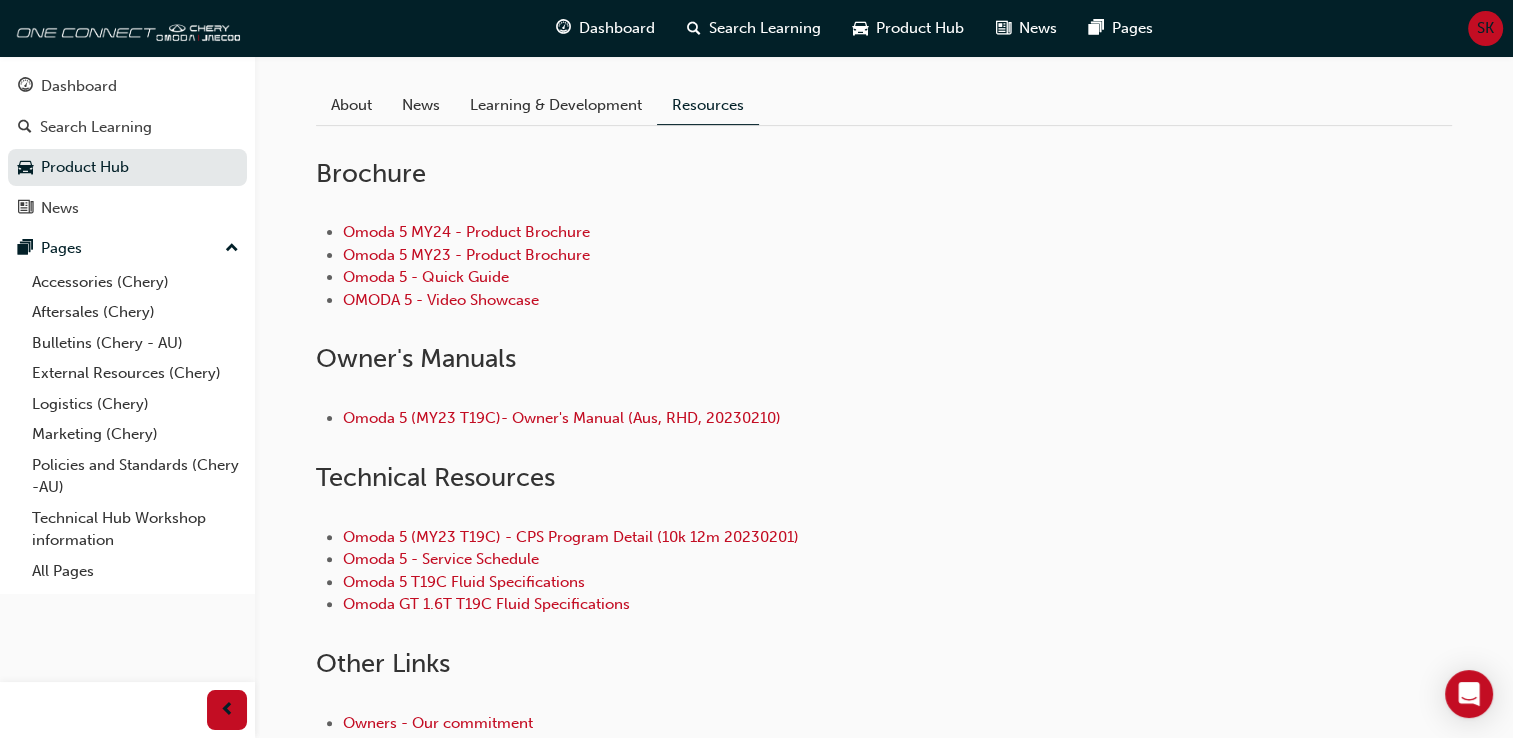 scroll, scrollTop: 541, scrollLeft: 0, axis: vertical 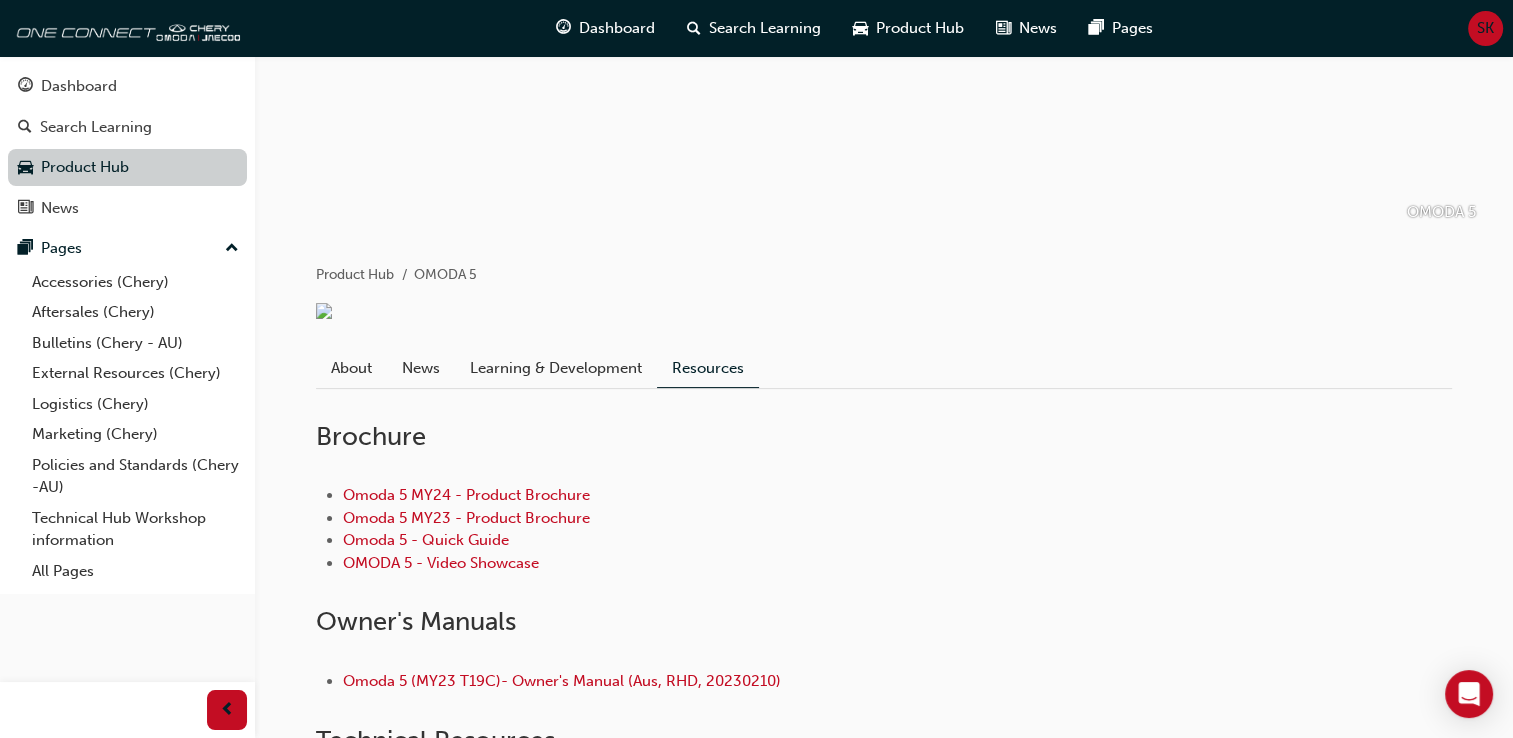 click on "Product Hub" at bounding box center [127, 167] 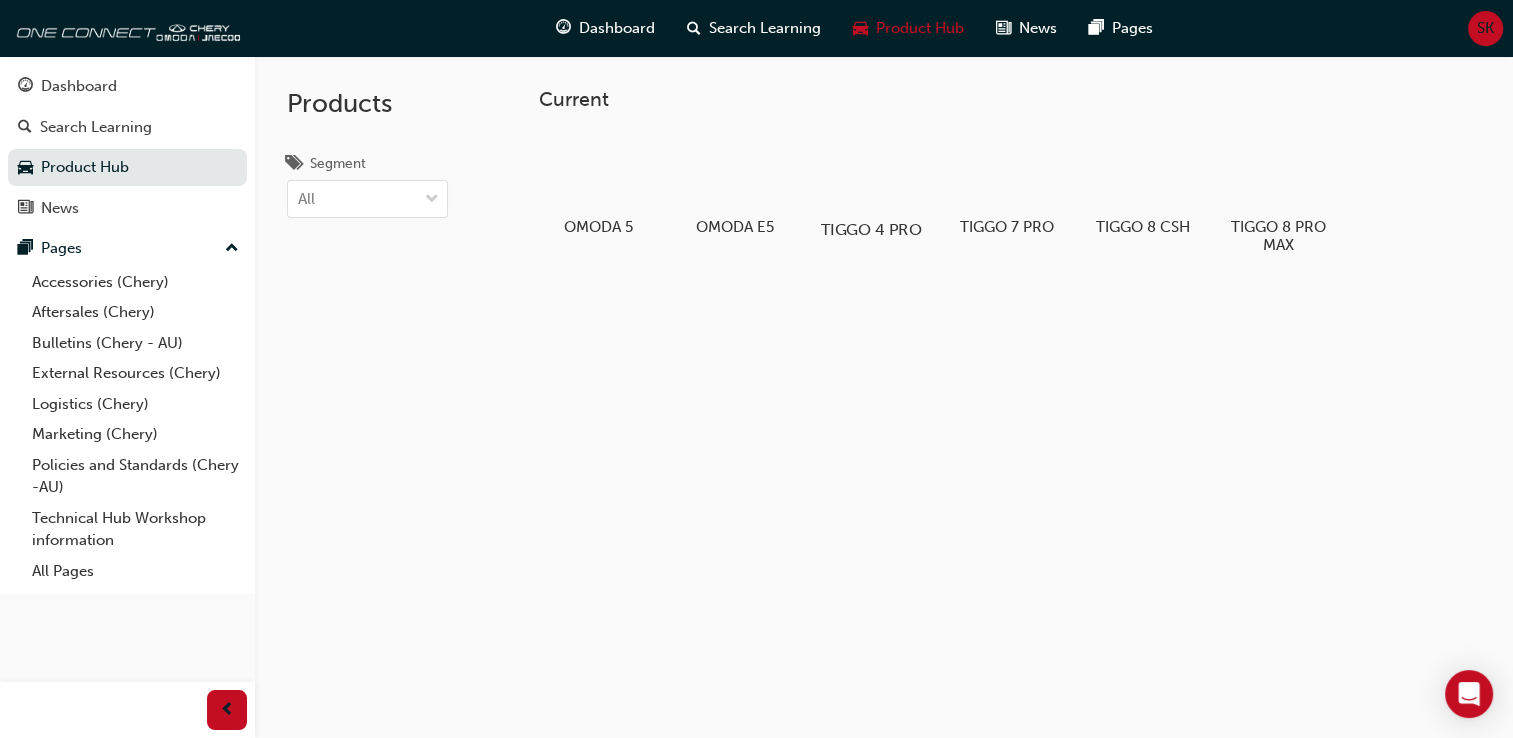 click at bounding box center [870, 172] 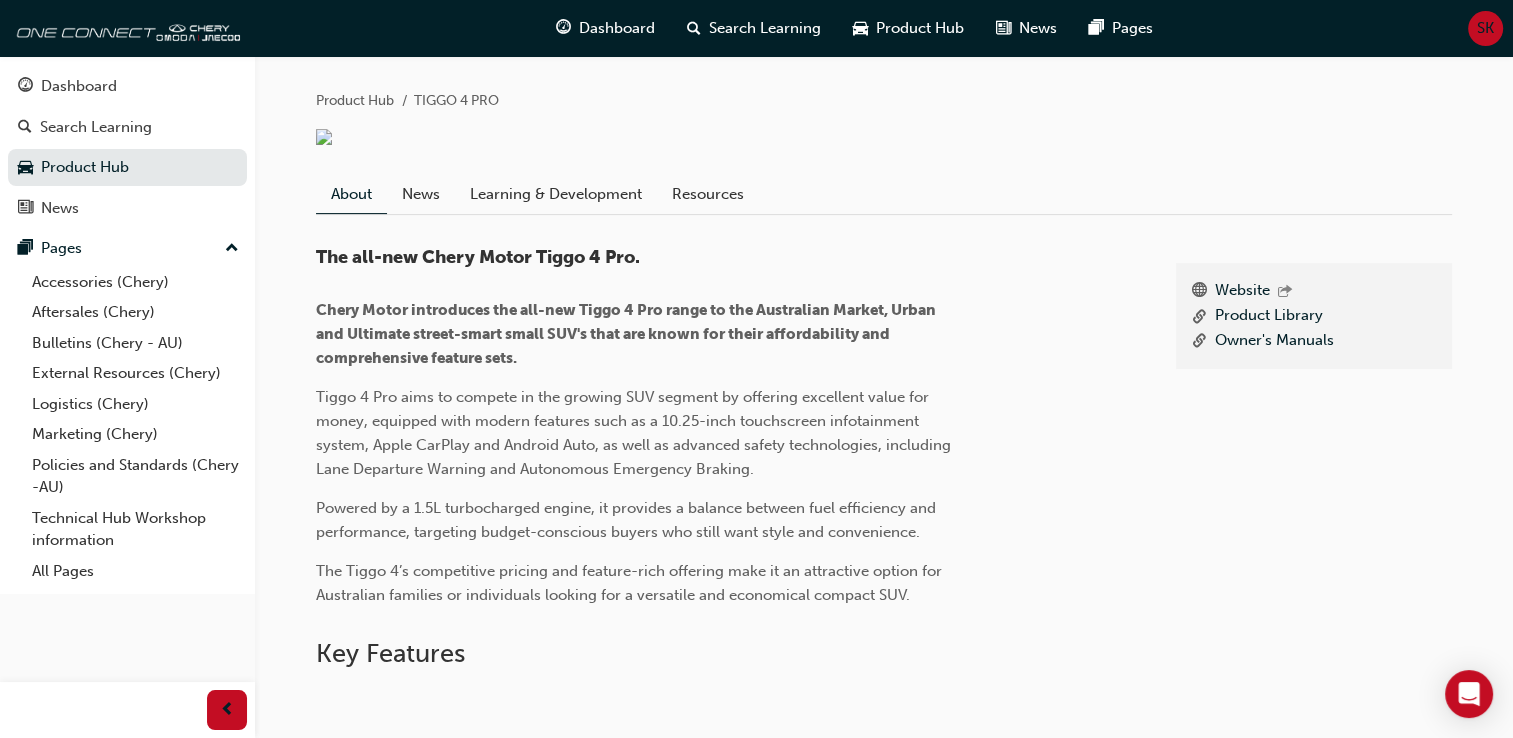 scroll, scrollTop: 397, scrollLeft: 0, axis: vertical 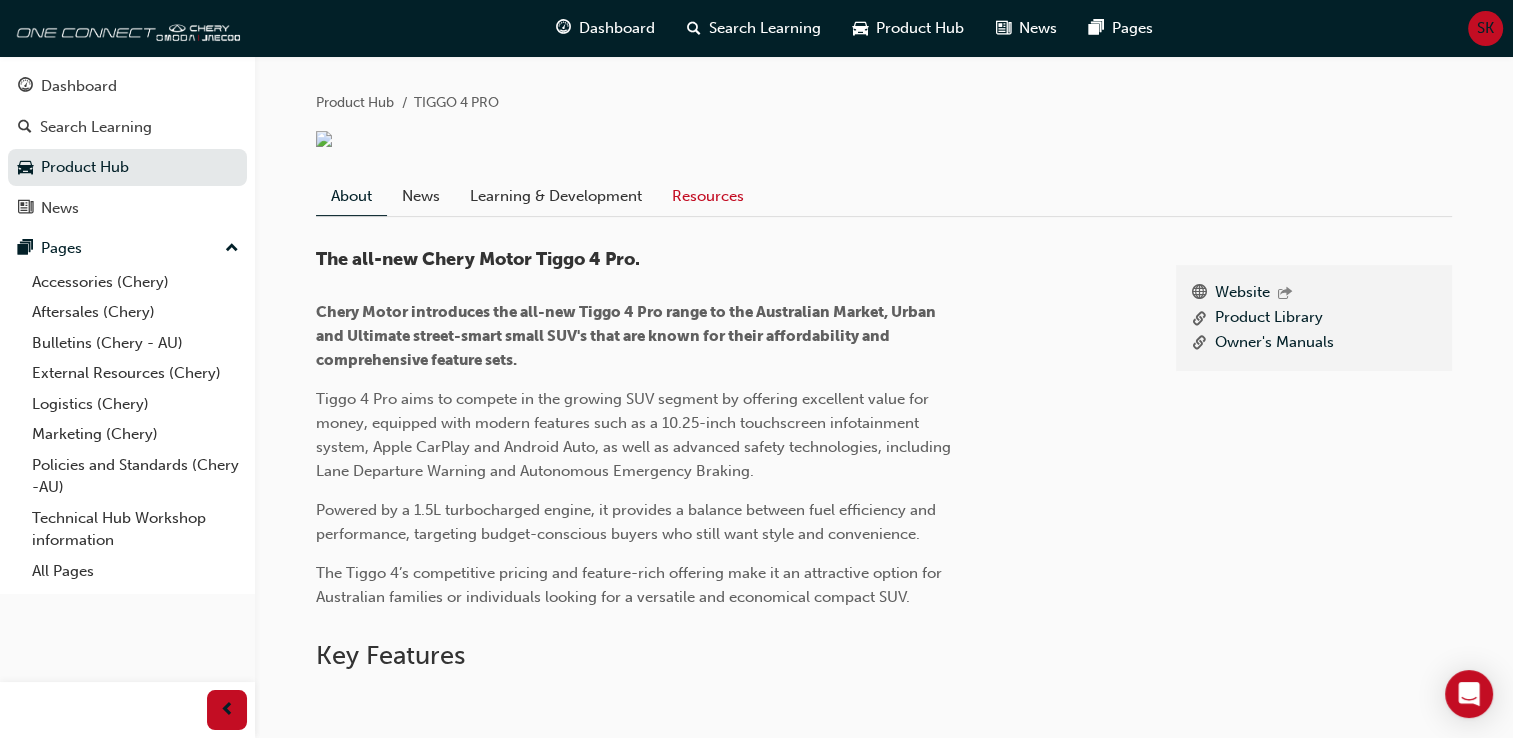 click on "Resources" at bounding box center (708, 196) 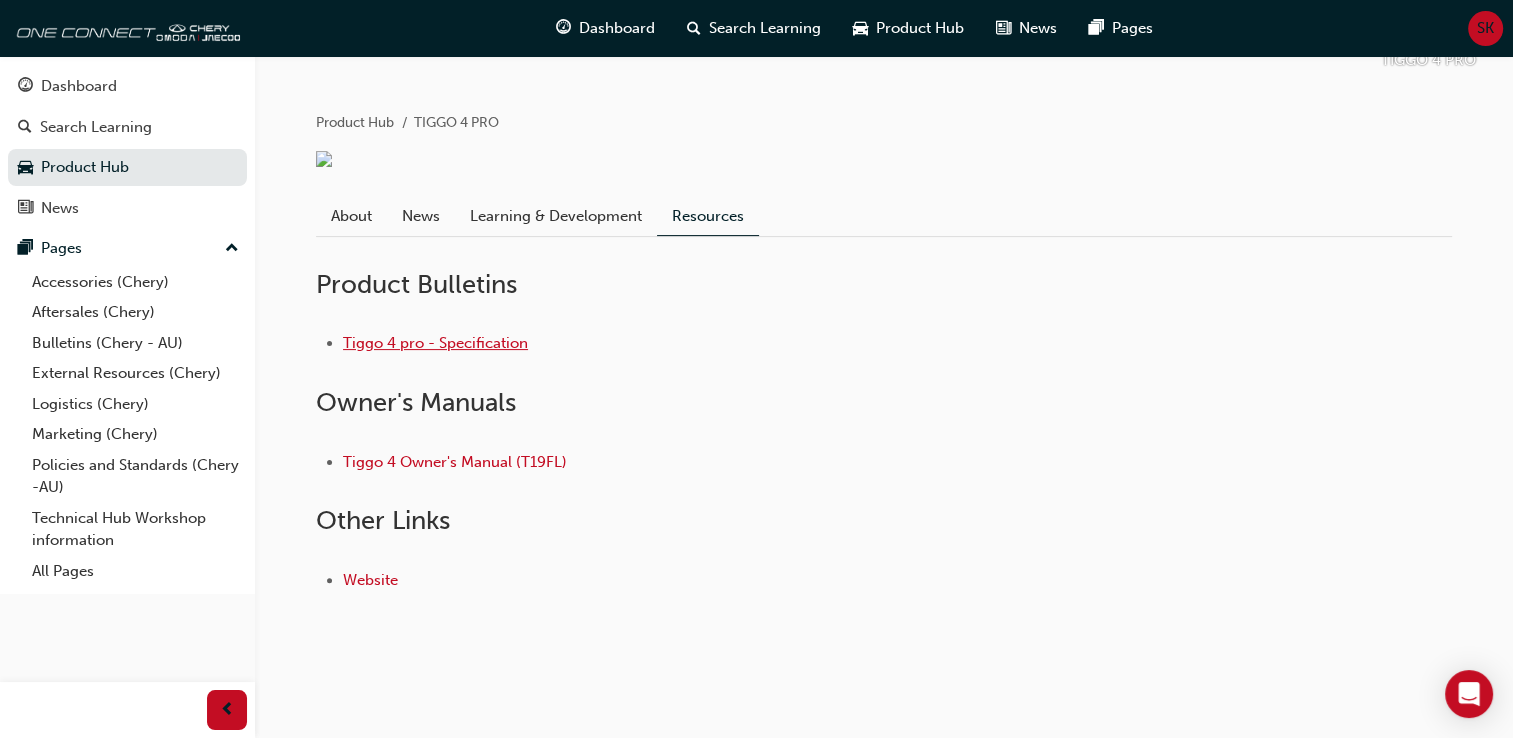 click on "Tiggo 4 pro - Specification" at bounding box center (435, 343) 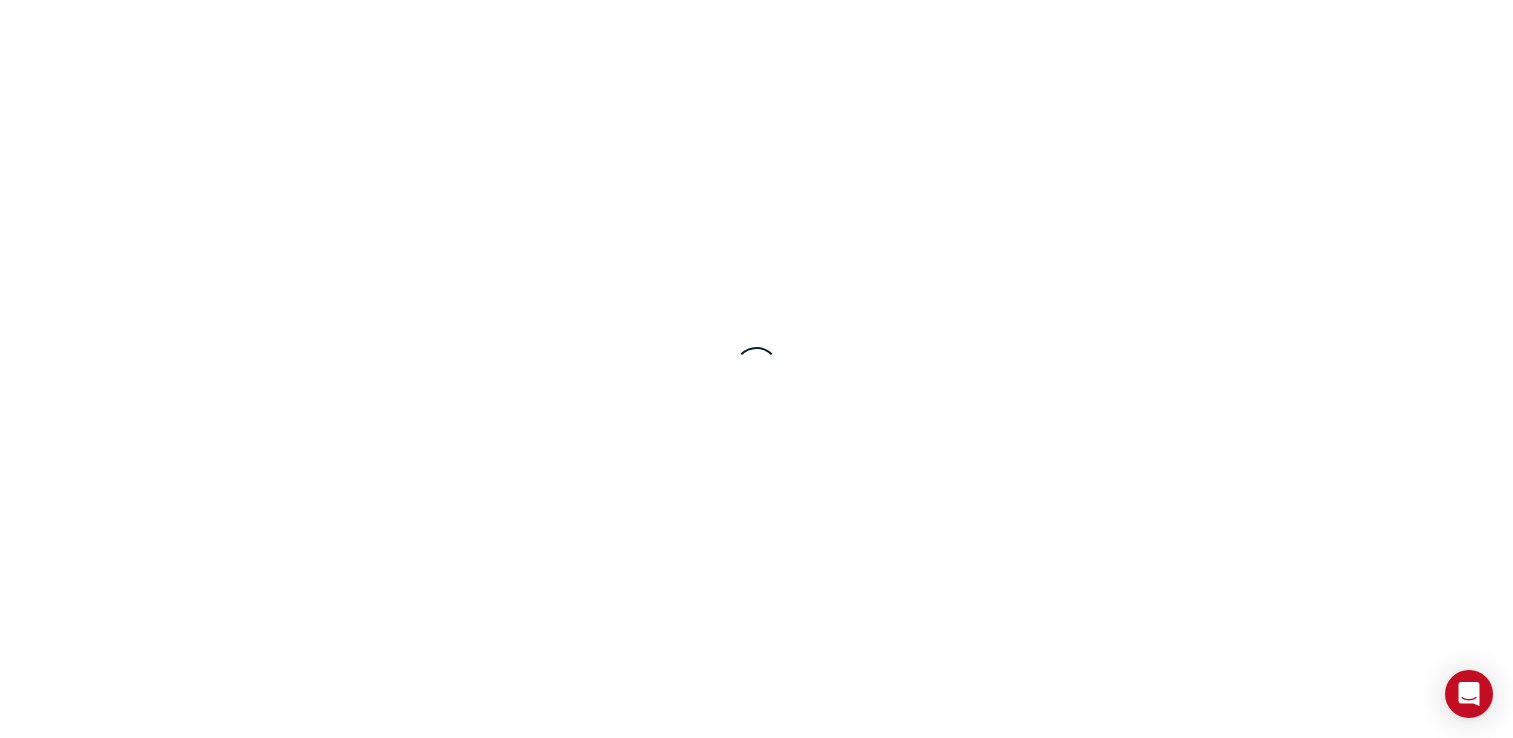 scroll, scrollTop: 0, scrollLeft: 0, axis: both 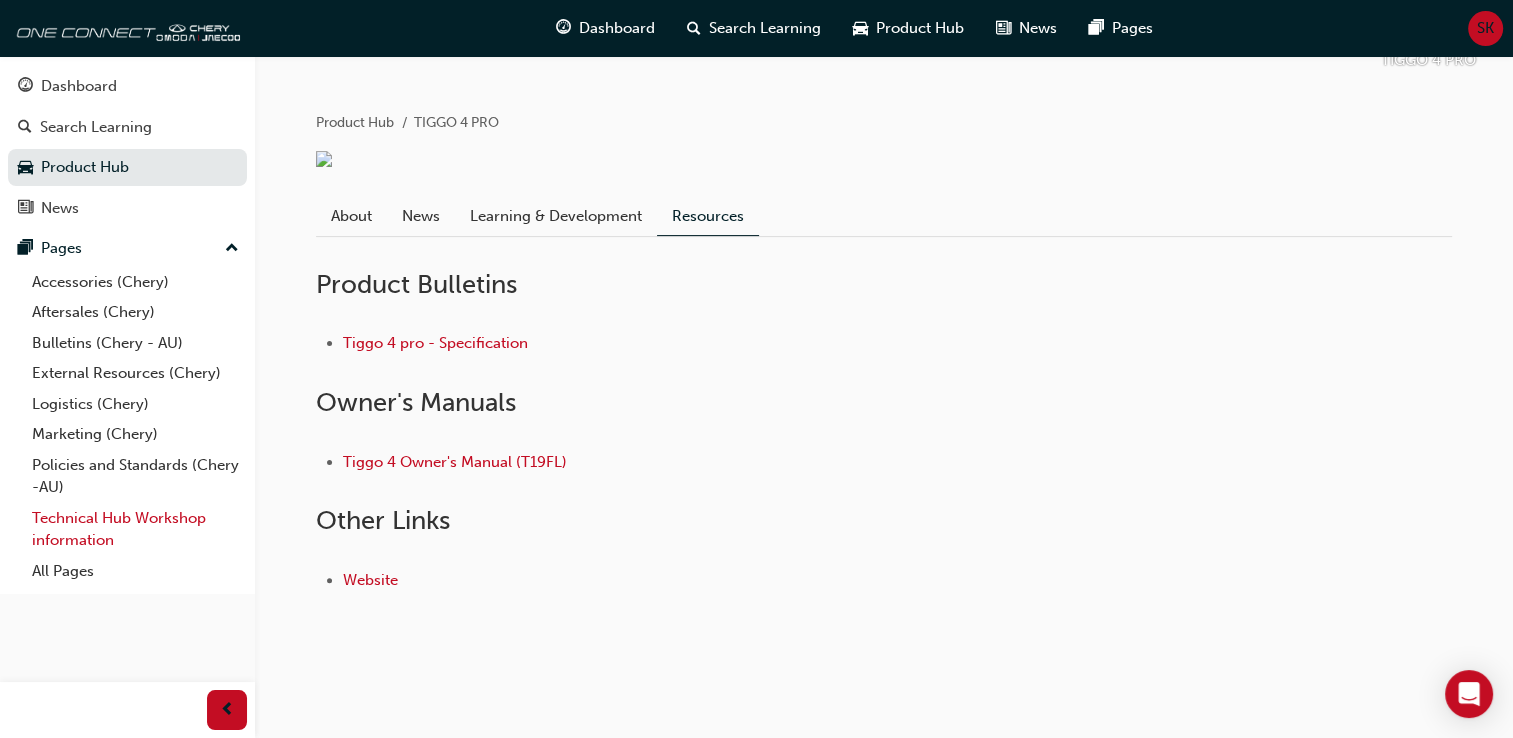 click on "Technical Hub Workshop information" at bounding box center (135, 529) 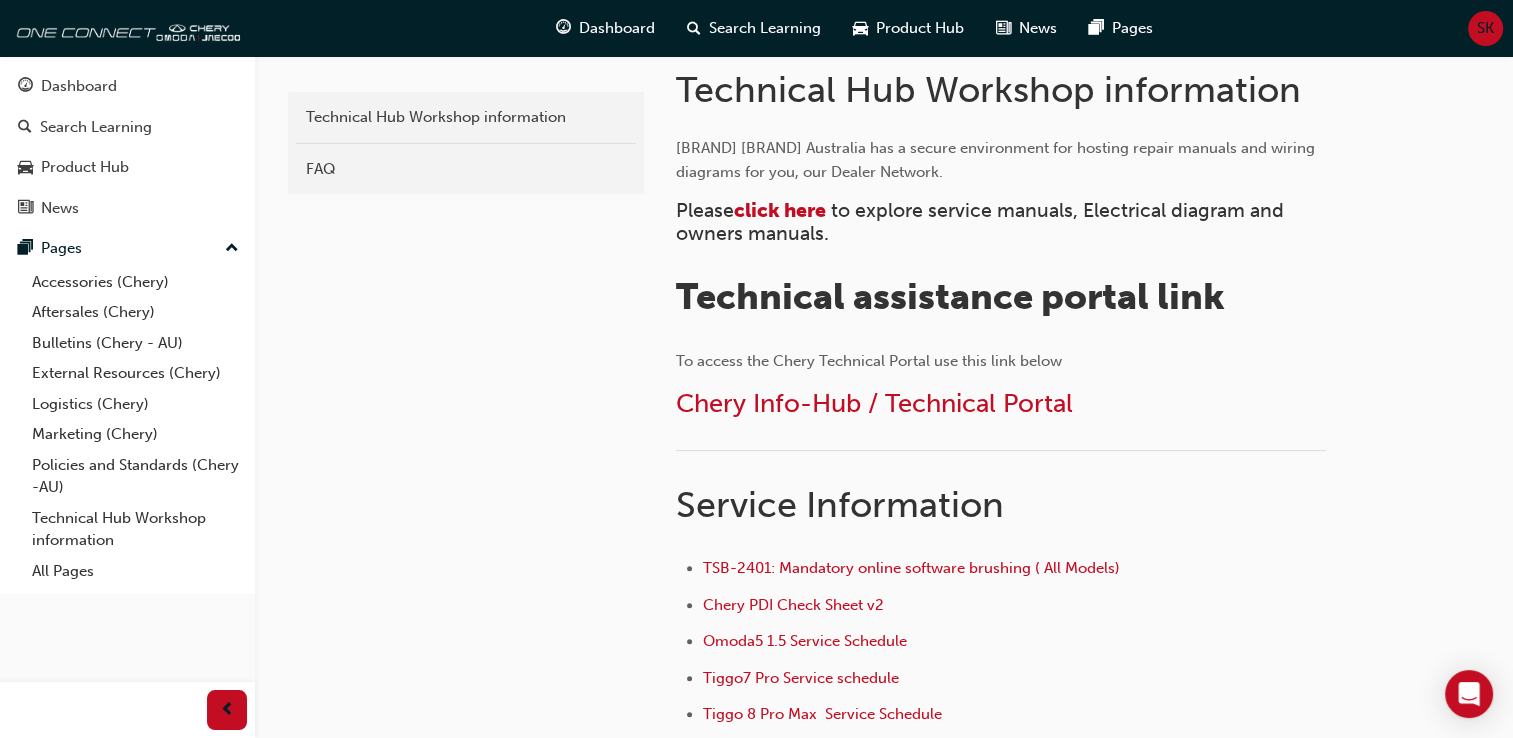 scroll, scrollTop: 420, scrollLeft: 0, axis: vertical 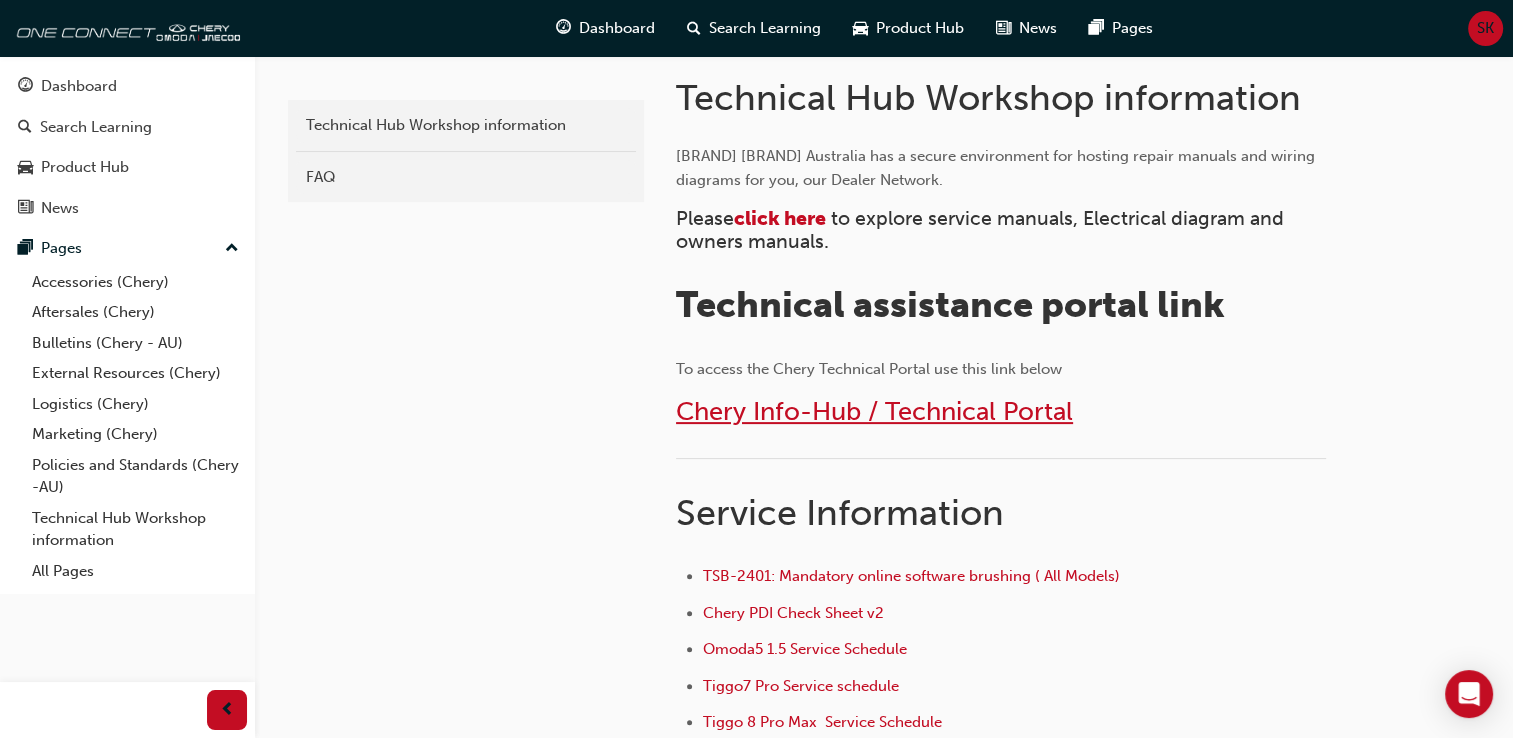click on "Chery Info-Hub / Technical Portal" at bounding box center (874, 411) 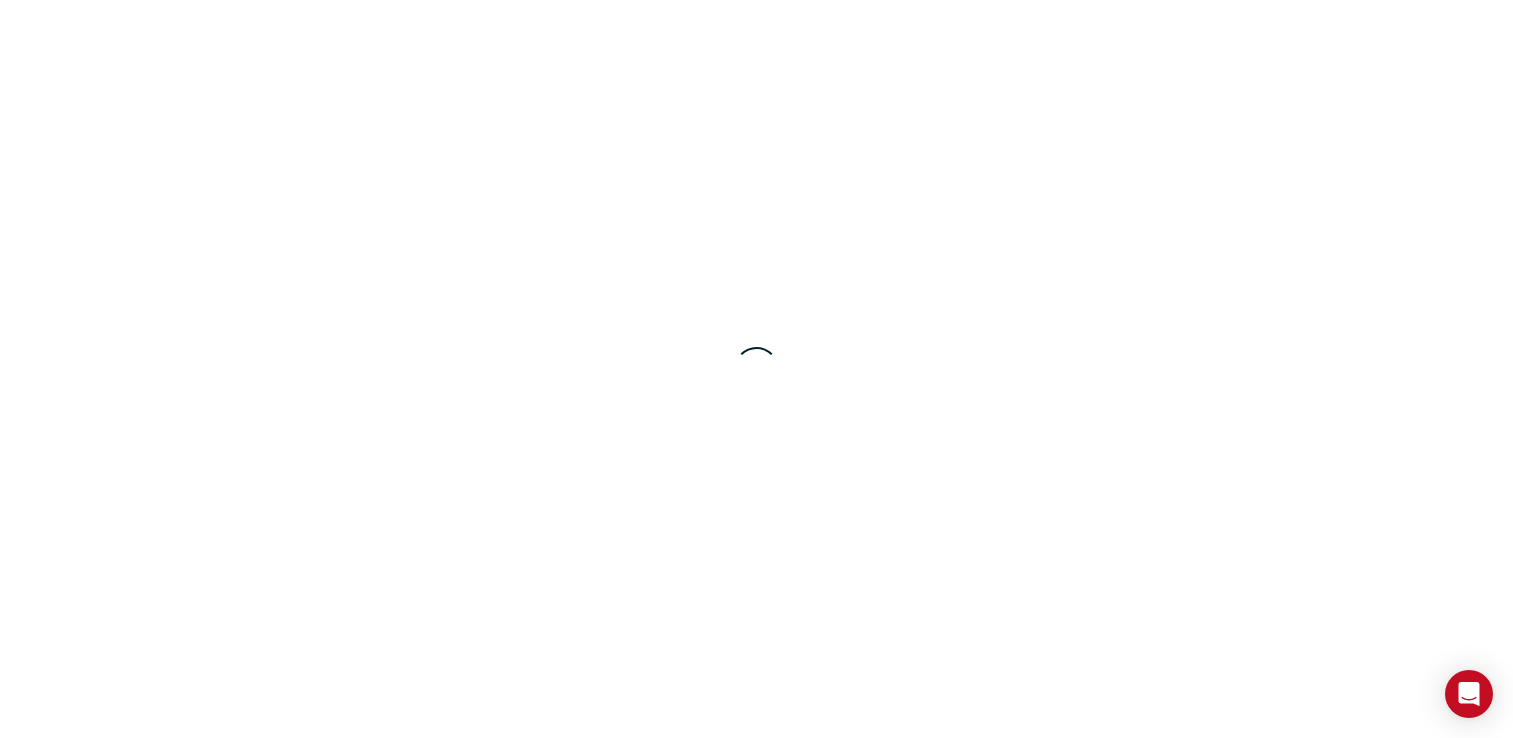scroll, scrollTop: 0, scrollLeft: 0, axis: both 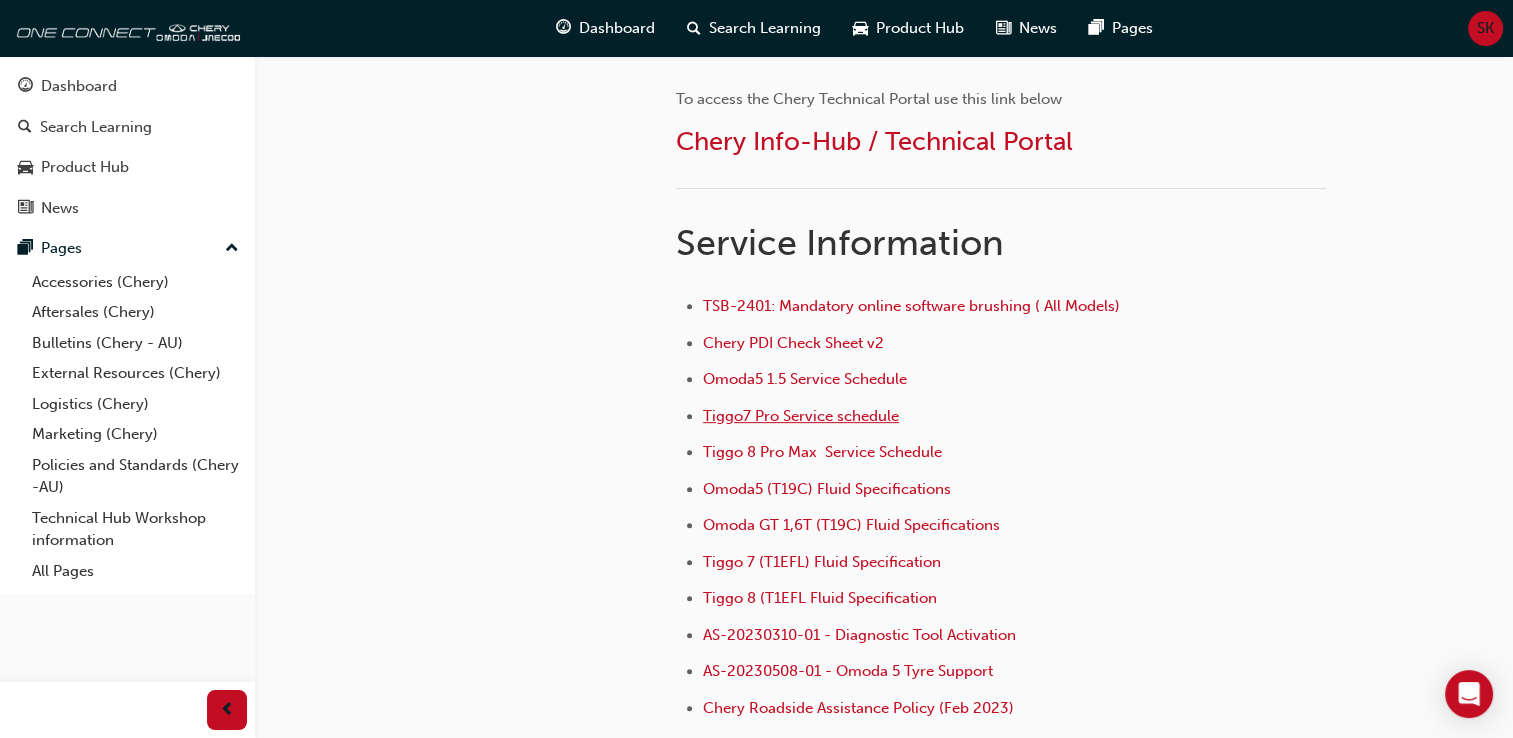 click on "Tiggo7 Pro Service schedule" at bounding box center (801, 416) 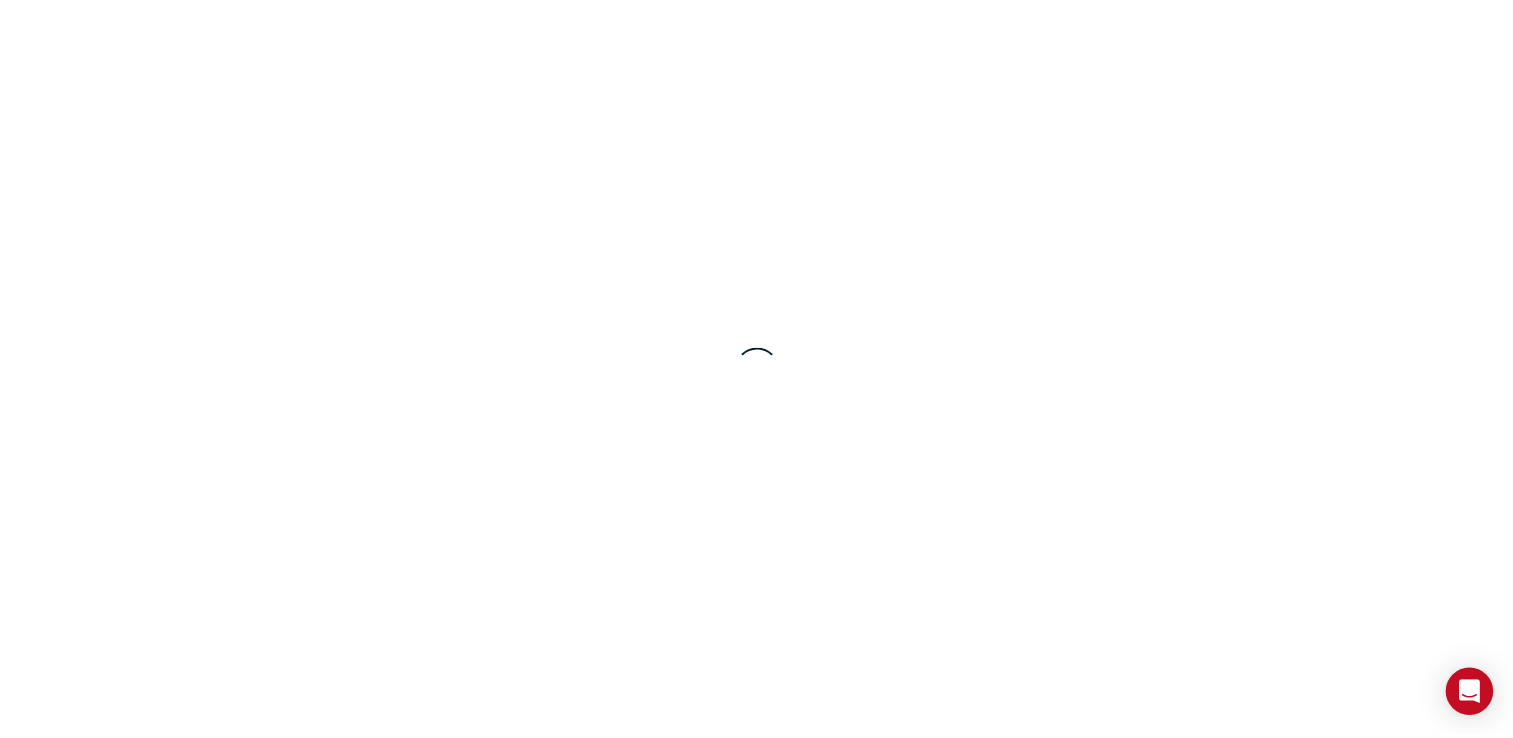 scroll, scrollTop: 0, scrollLeft: 0, axis: both 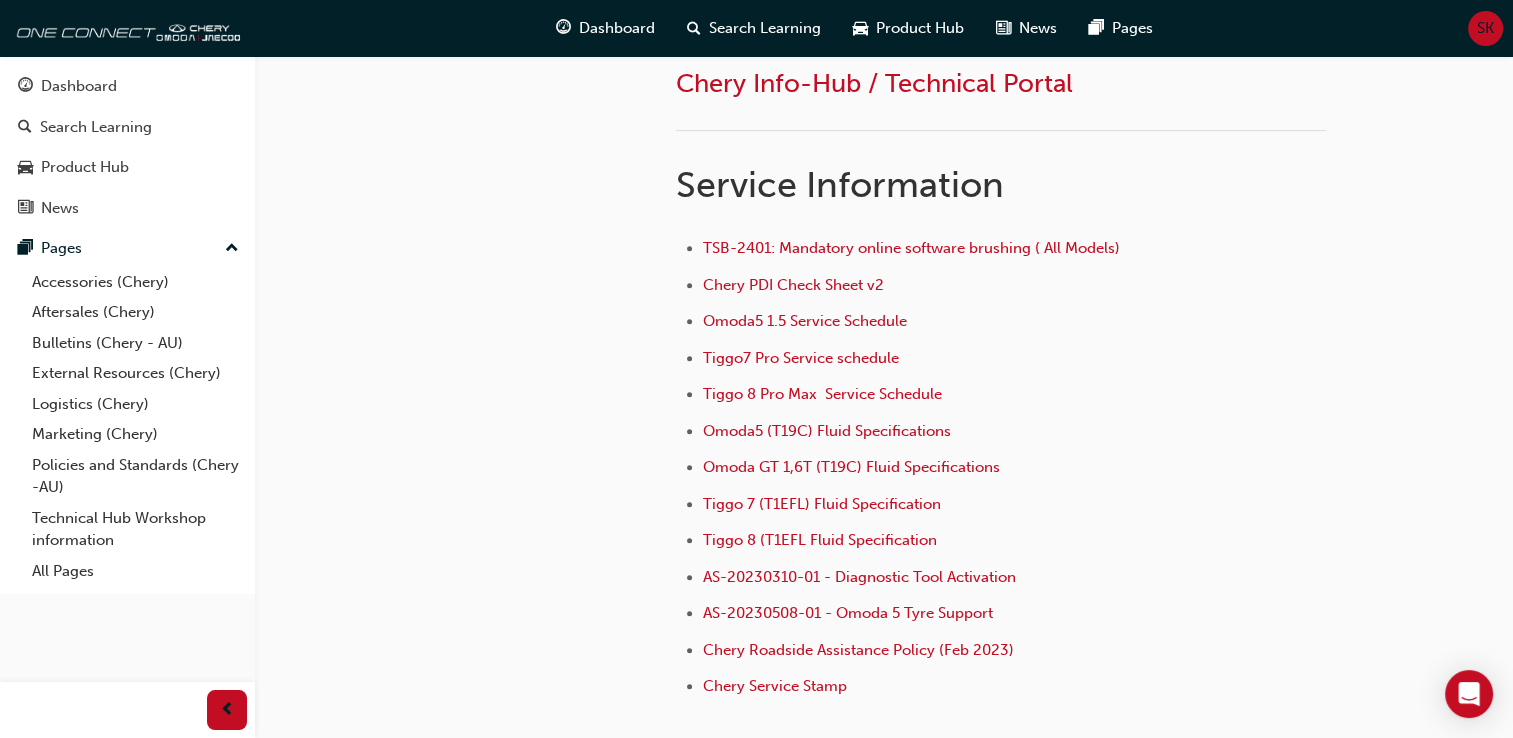click on "[COMPANY] has a secure environment for hosting repair manuals and wiring diagrams for you, our Dealer Network. Please  ​   click here     ​ to explore service manuals, Electrical diagram and owners manuals. Technical assistance portal link   To access the [COMPANY] Technical Portal use this link below    [COMPANY] Info-Hub / Technical Portal    ﻿ Service Information   TSB-2401: Mandatory online software brushing ( All Models)     [COMPANY] PDI Check Sheet v2     [MODEL] 1.5 Service Schedule     [MODEL] 7 Pro Service schedule     [MODEL] 8 Pro Max  Service Schedule     [MODEL] (T19C) Fluid Specifications     [MODEL] GT 1,6T (T19C) Fluid Specifications     [MODEL] 7 (T1EFL) Fluid Specification ﻿     [MODEL] 8 (T1EFL Fluid Specification     AS-20230310-01 - Diagnostic Tool Activation     AS-20230508-01 - [MODEL] 5 Tyre Support     [COMPANY] Roadside Assistance Policy (Feb [YEAR])     [COMPANY] Service Stamp" at bounding box center [1001, 260] 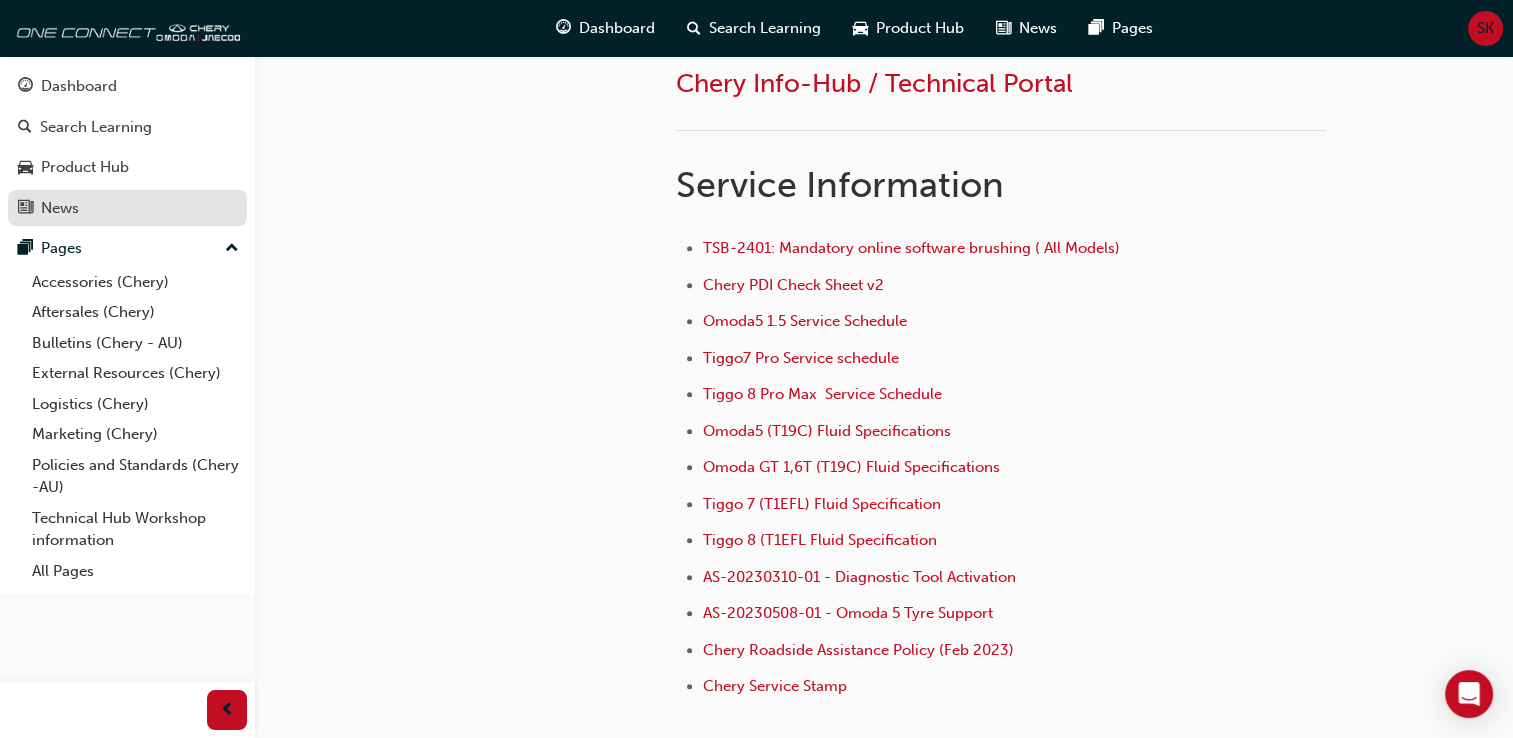 click on "News" at bounding box center [127, 208] 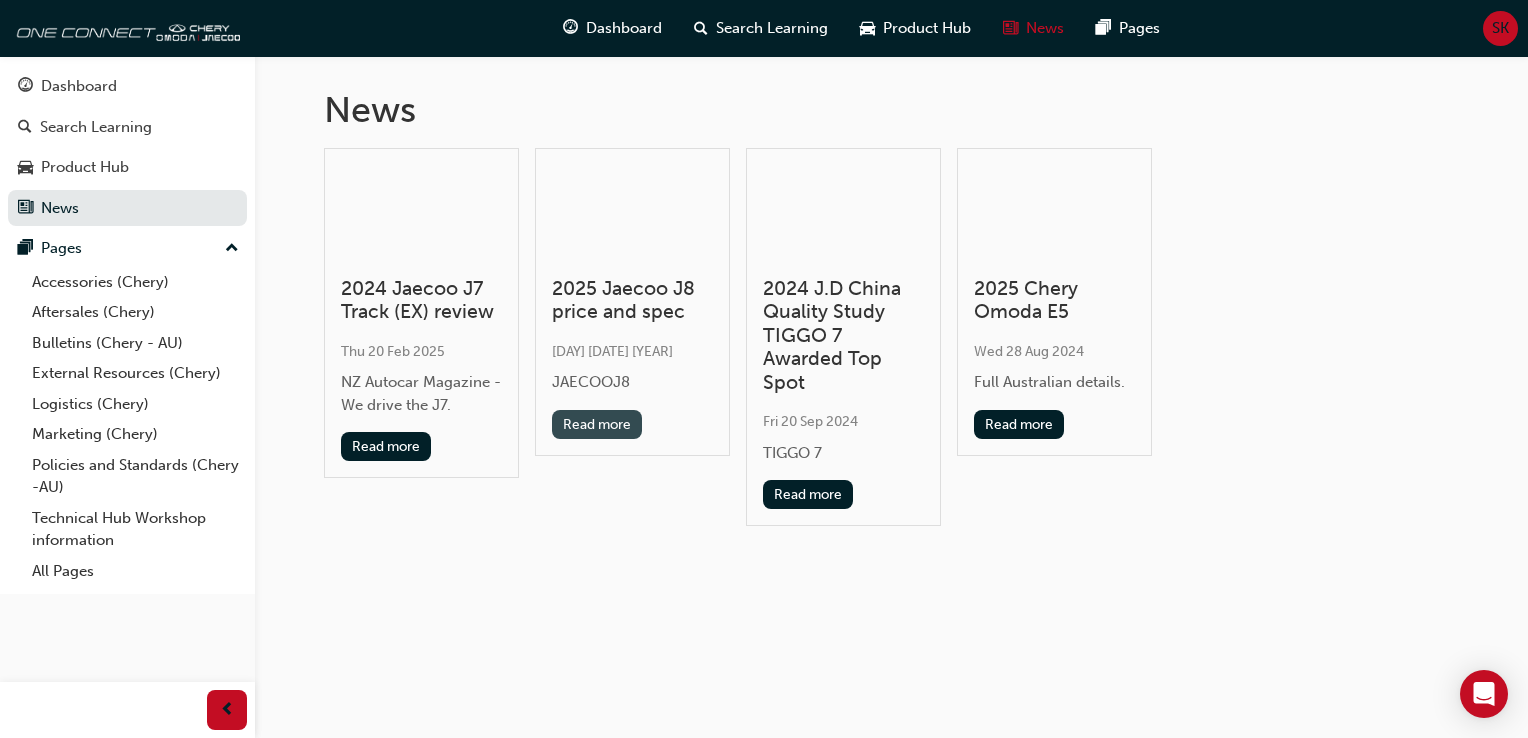 click on "Read more" at bounding box center [597, 424] 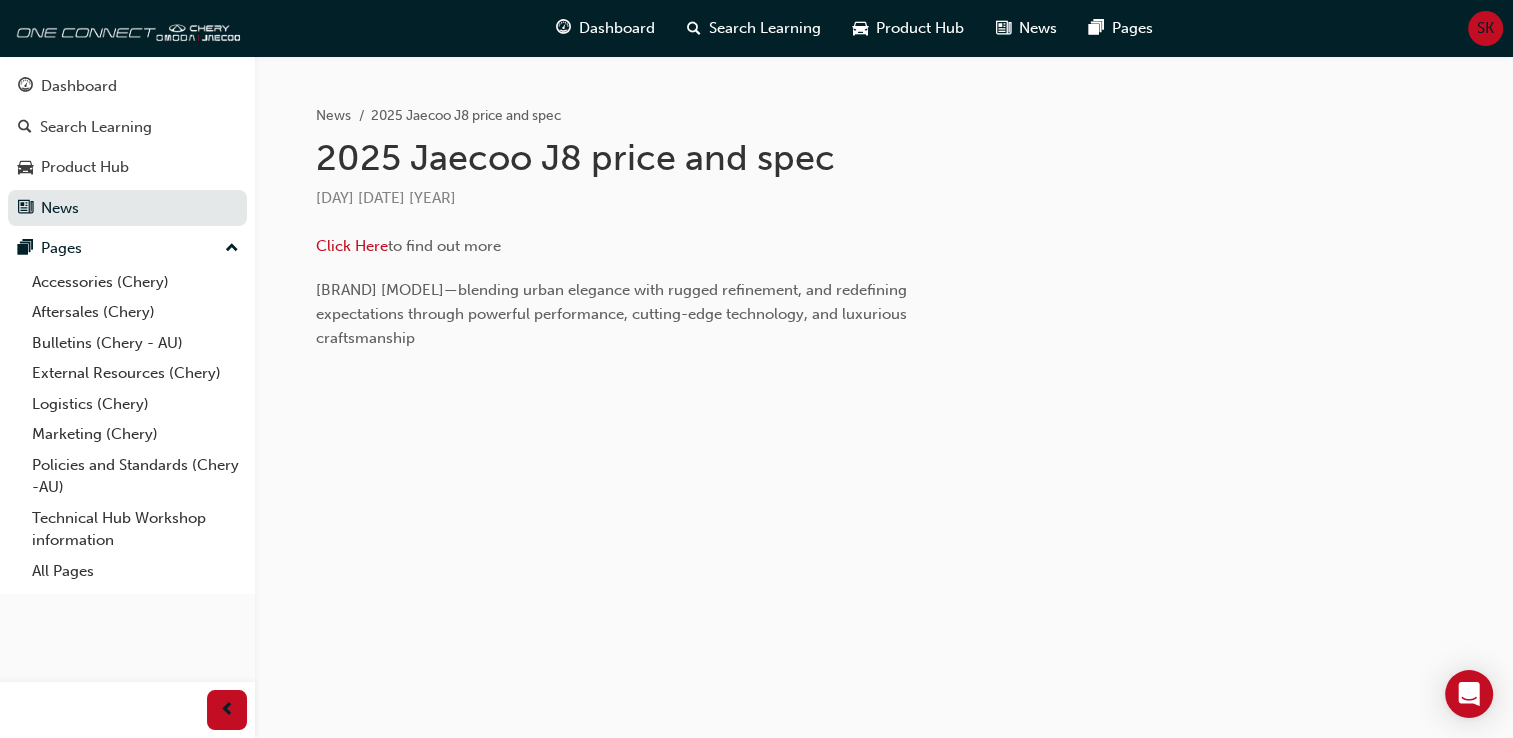 scroll, scrollTop: 154, scrollLeft: 0, axis: vertical 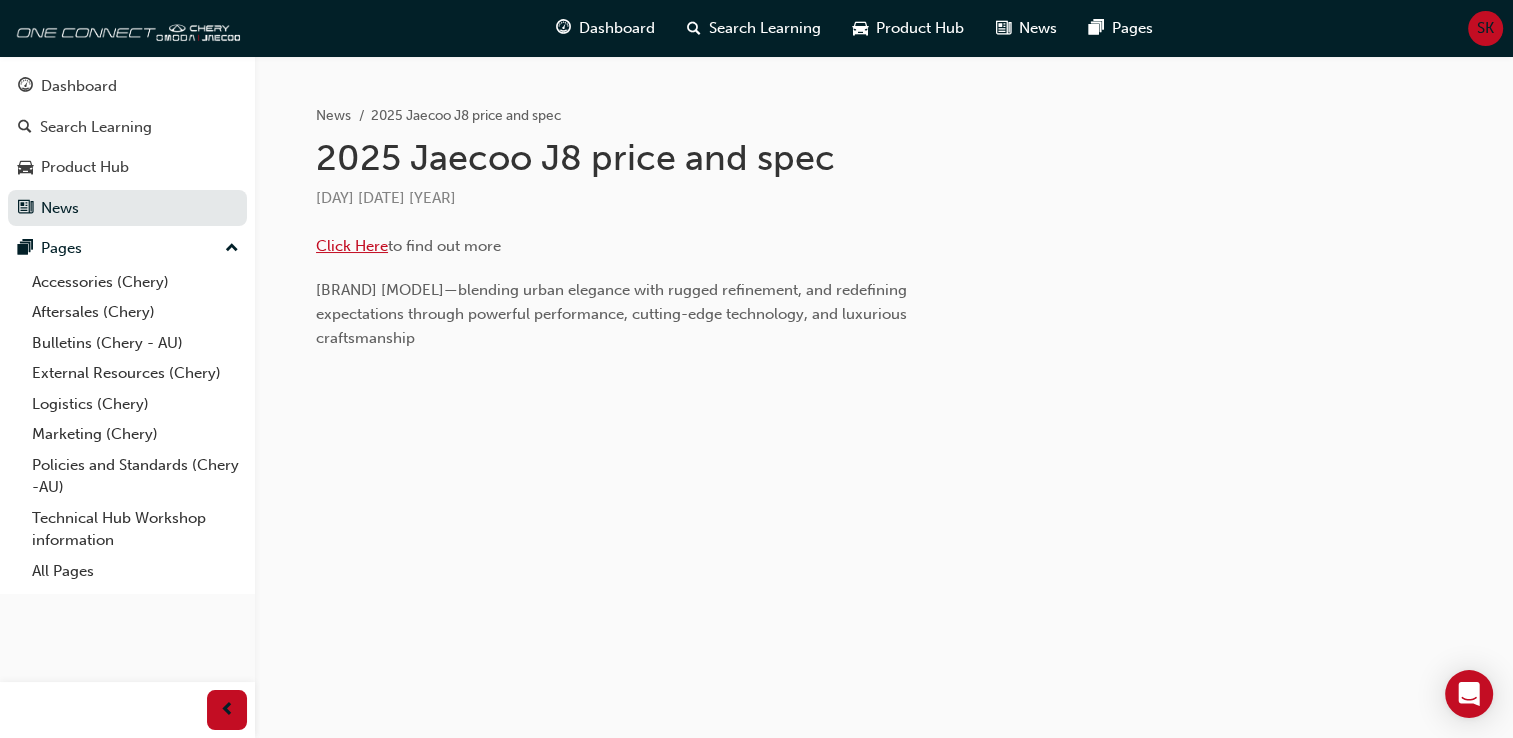 click on "Click Here" at bounding box center (352, 246) 